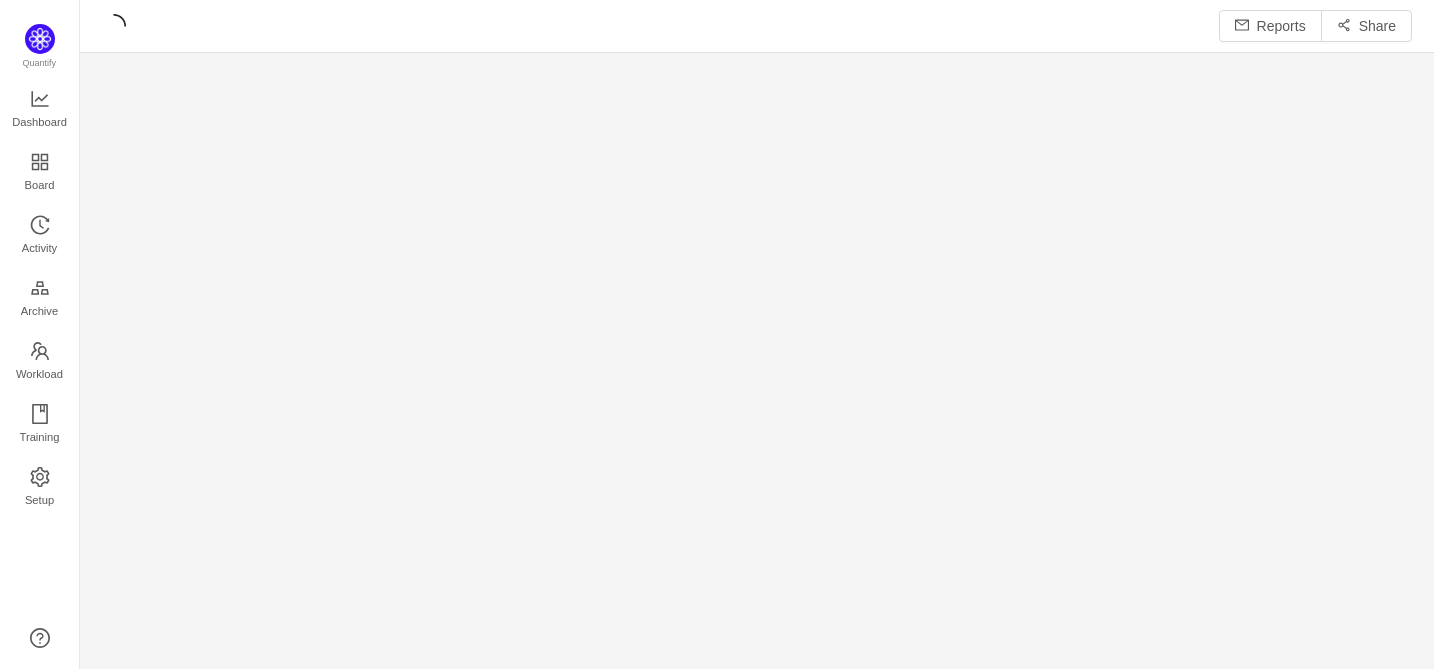 scroll, scrollTop: 0, scrollLeft: 0, axis: both 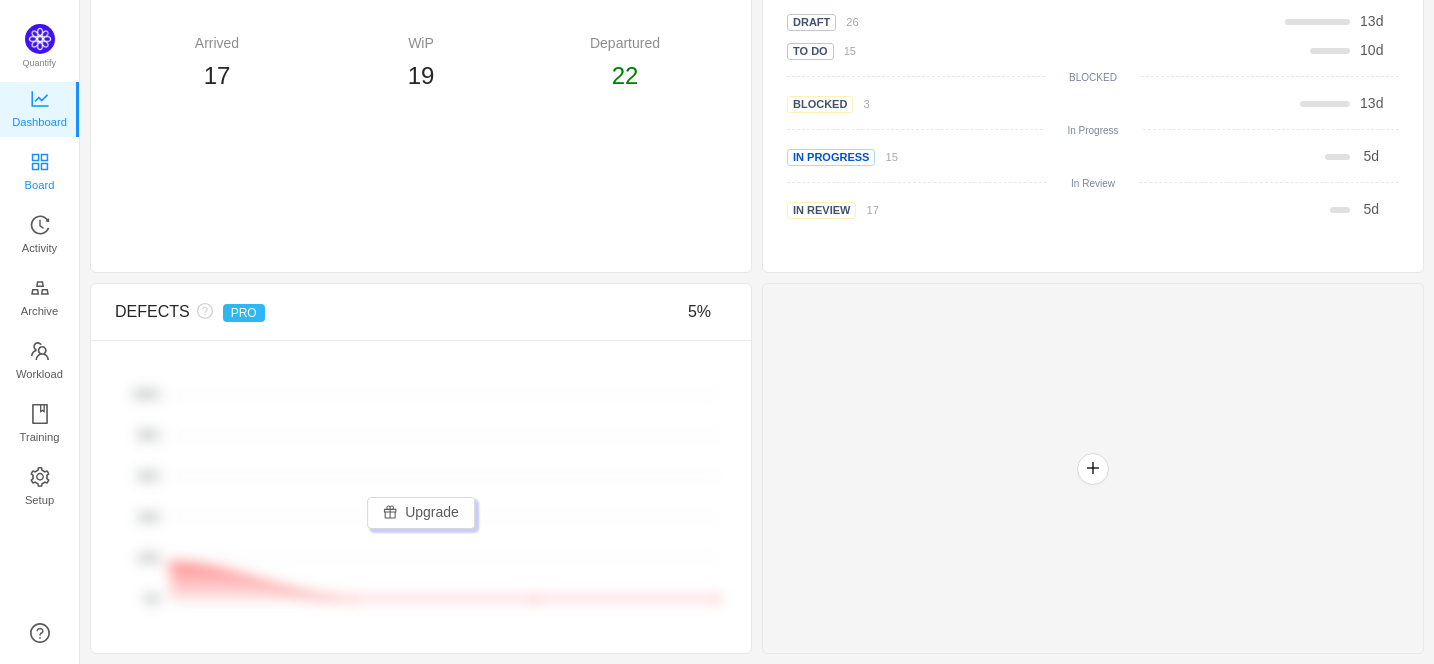 click on "Board" at bounding box center [40, 185] 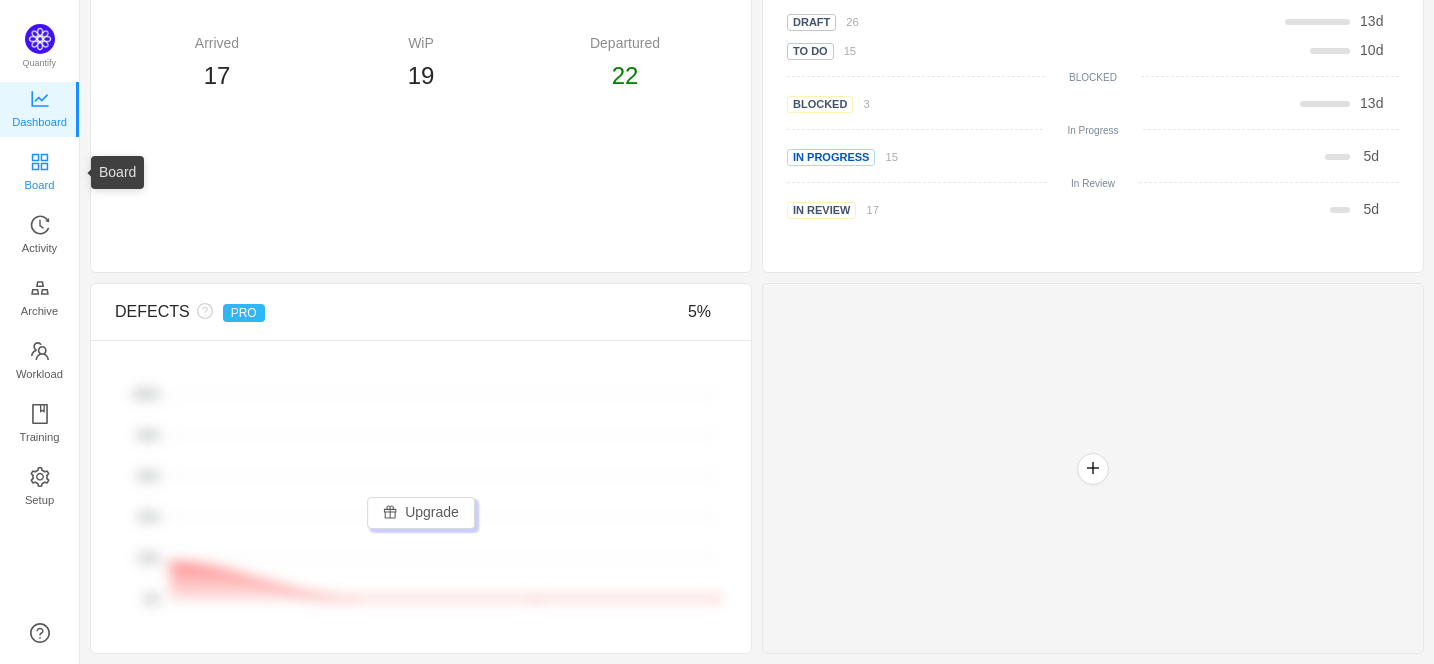 scroll, scrollTop: 0, scrollLeft: 0, axis: both 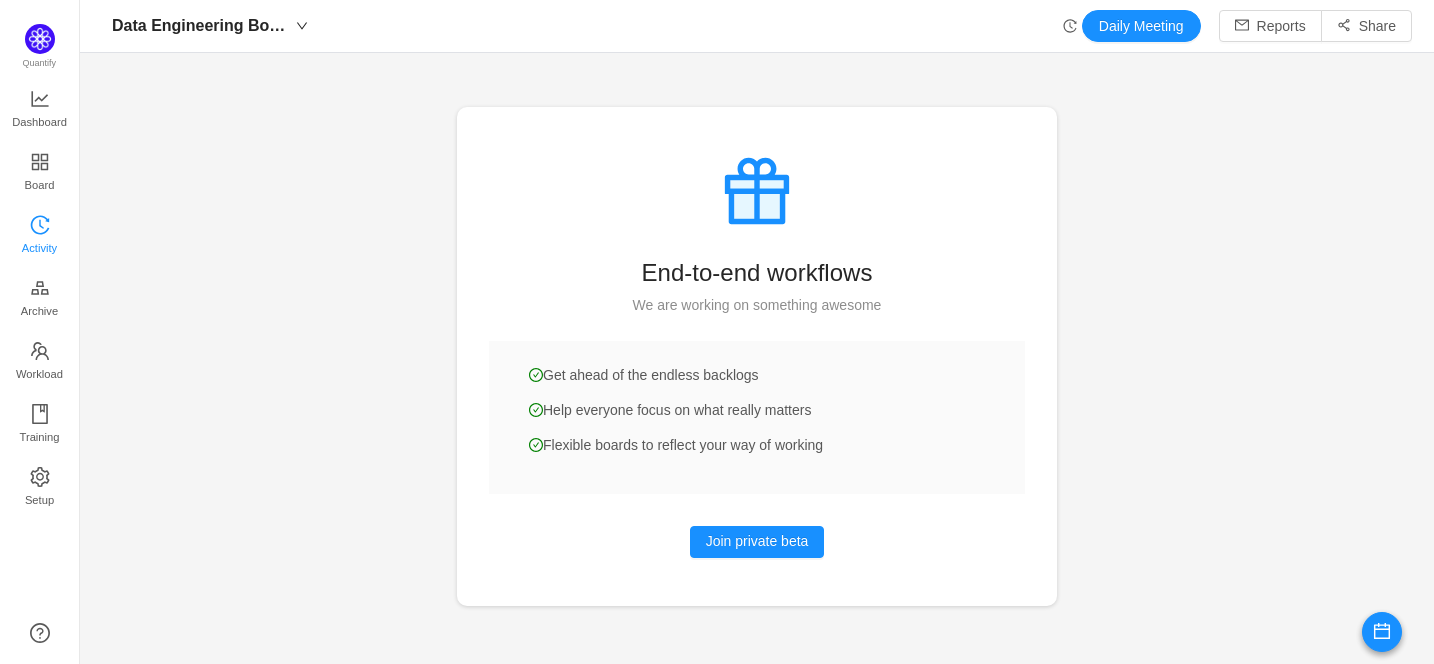 click 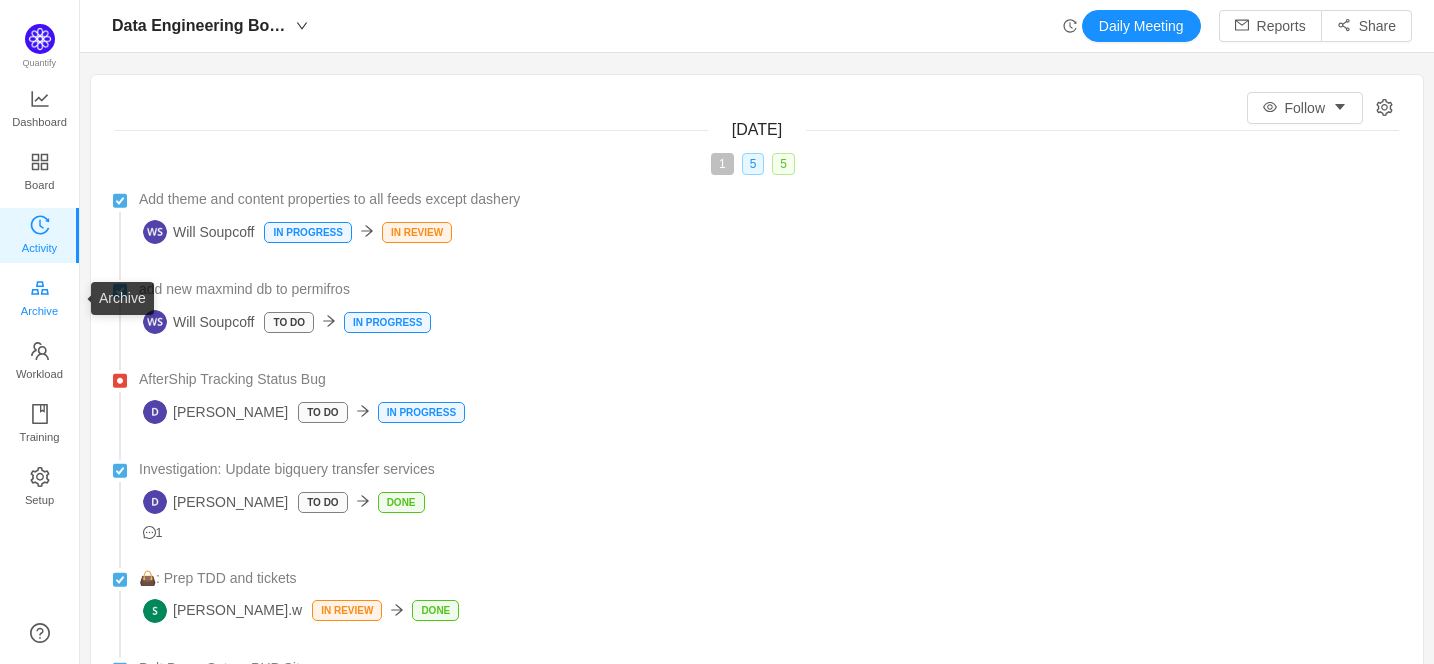 click on "Archive" at bounding box center [40, 299] 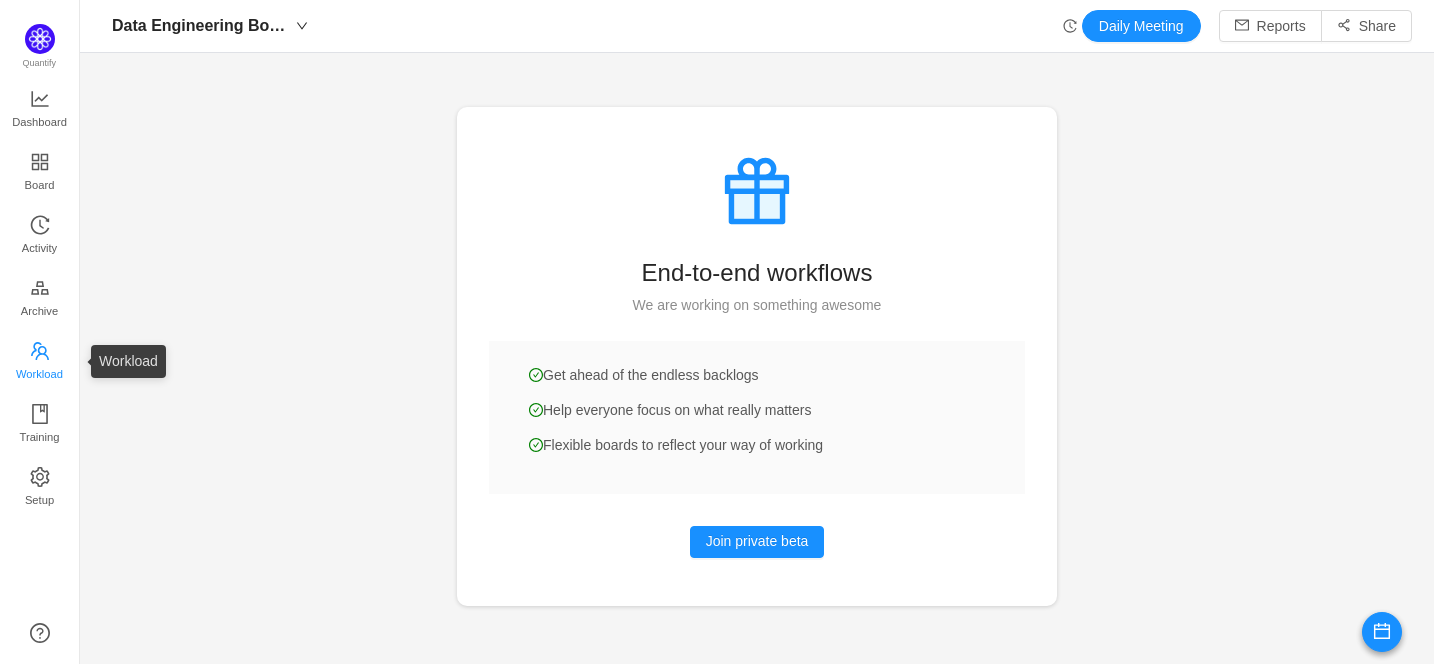 click on "Workload" at bounding box center [39, 374] 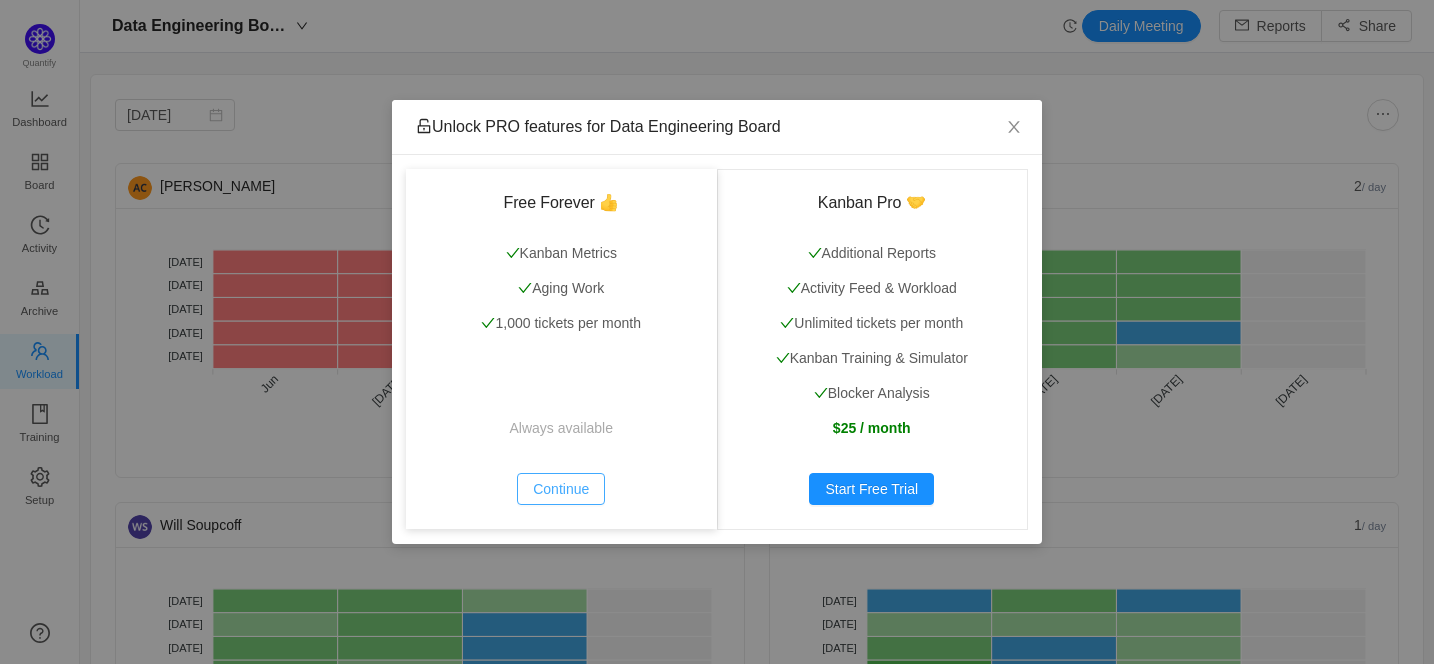 click on "Continue" at bounding box center (561, 489) 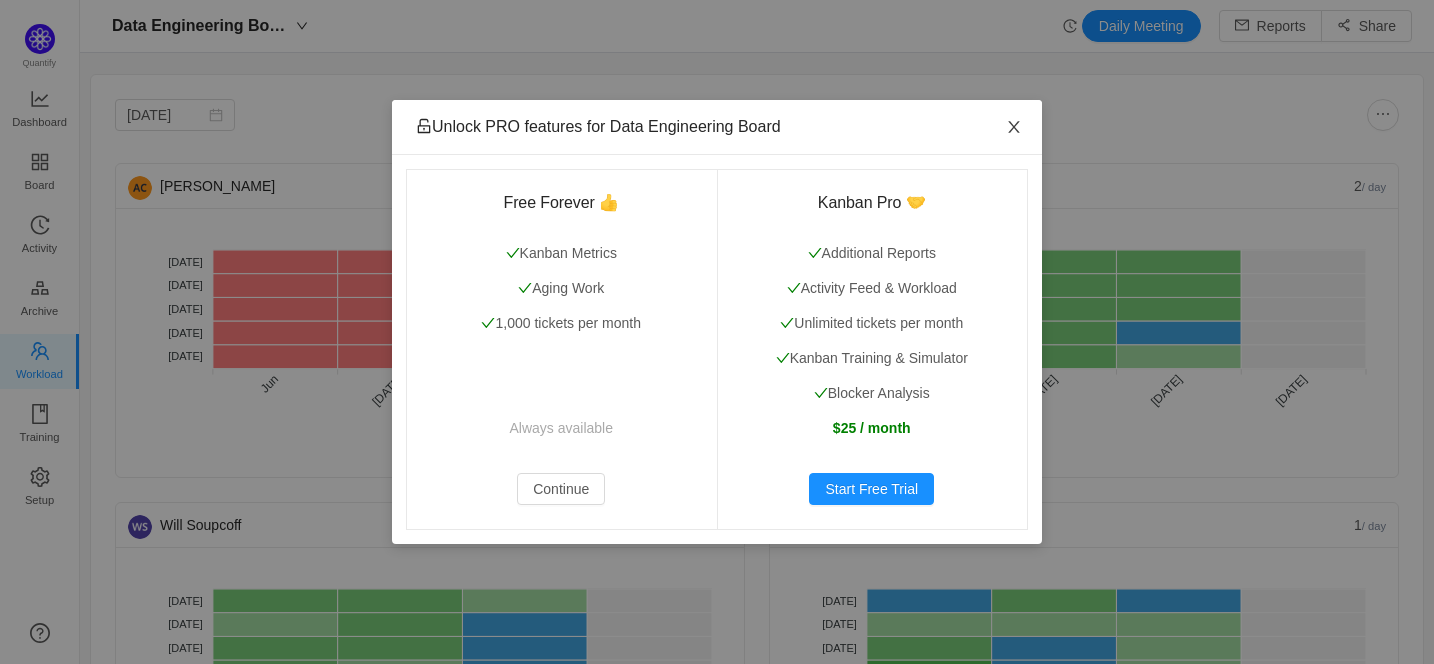 click 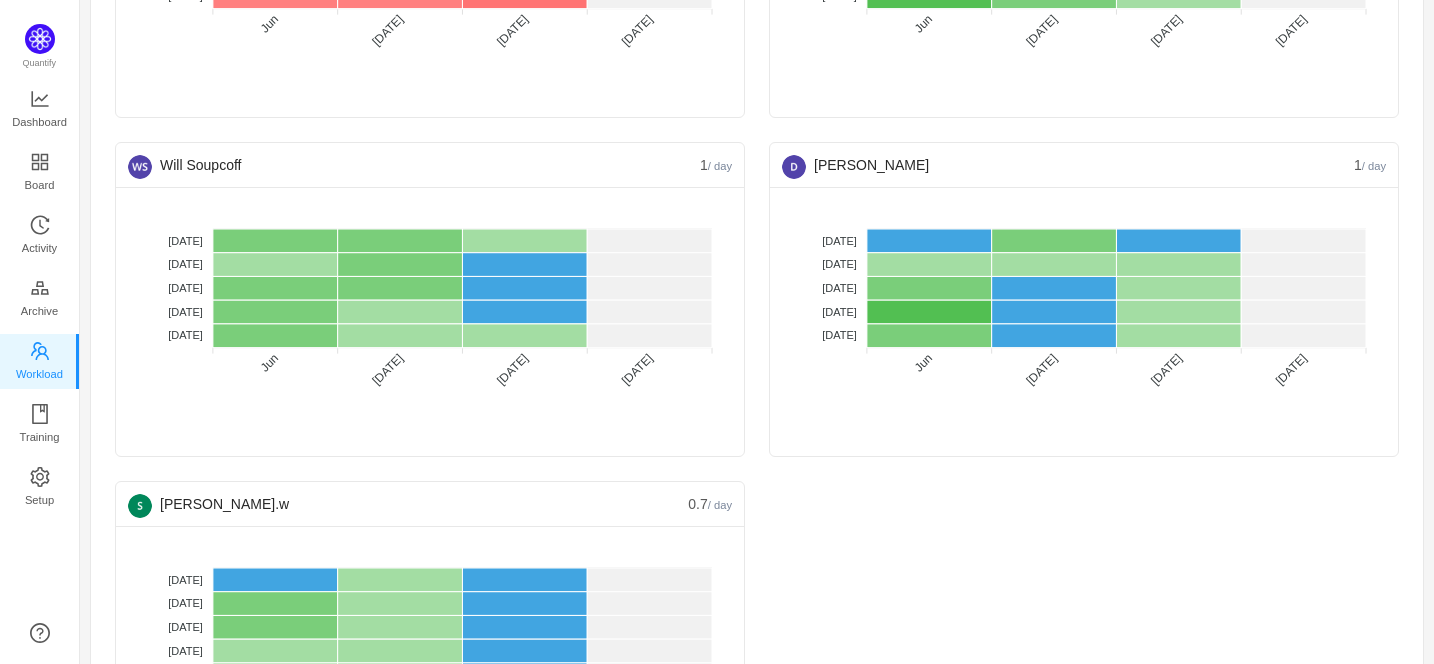 scroll, scrollTop: 527, scrollLeft: 0, axis: vertical 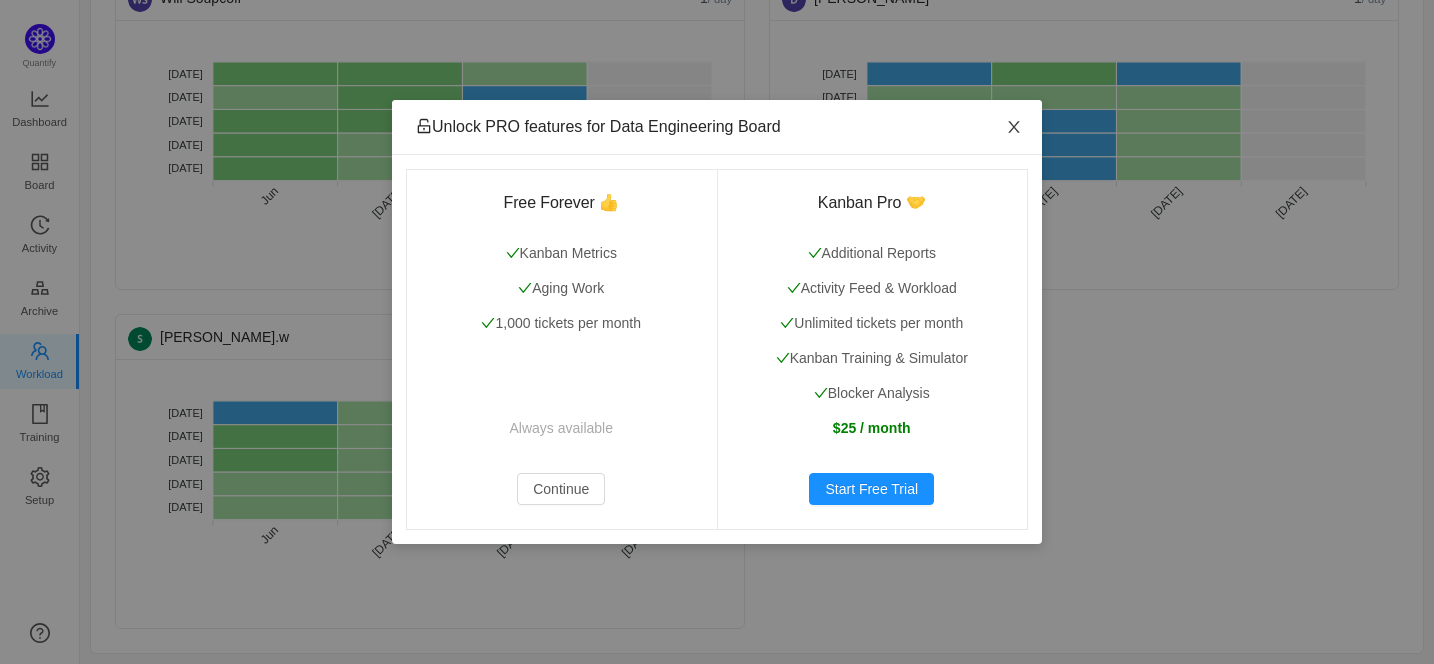 click 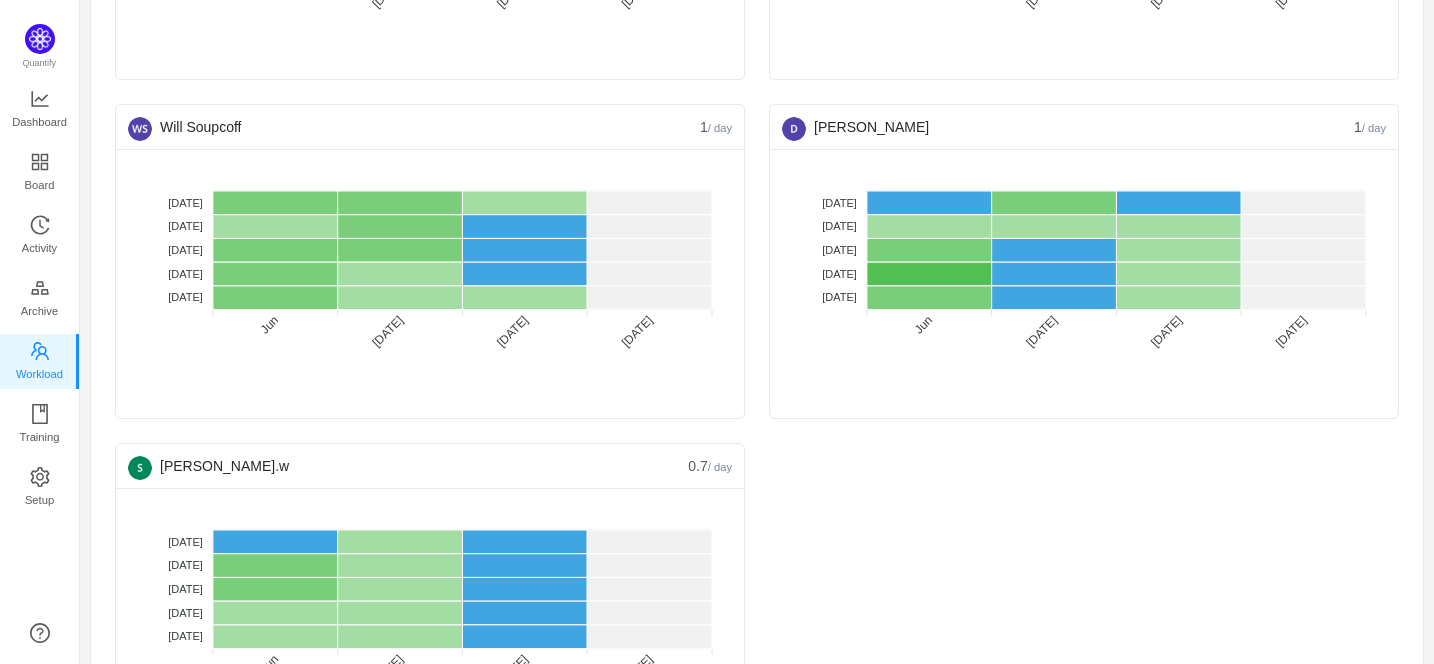 scroll, scrollTop: 0, scrollLeft: 0, axis: both 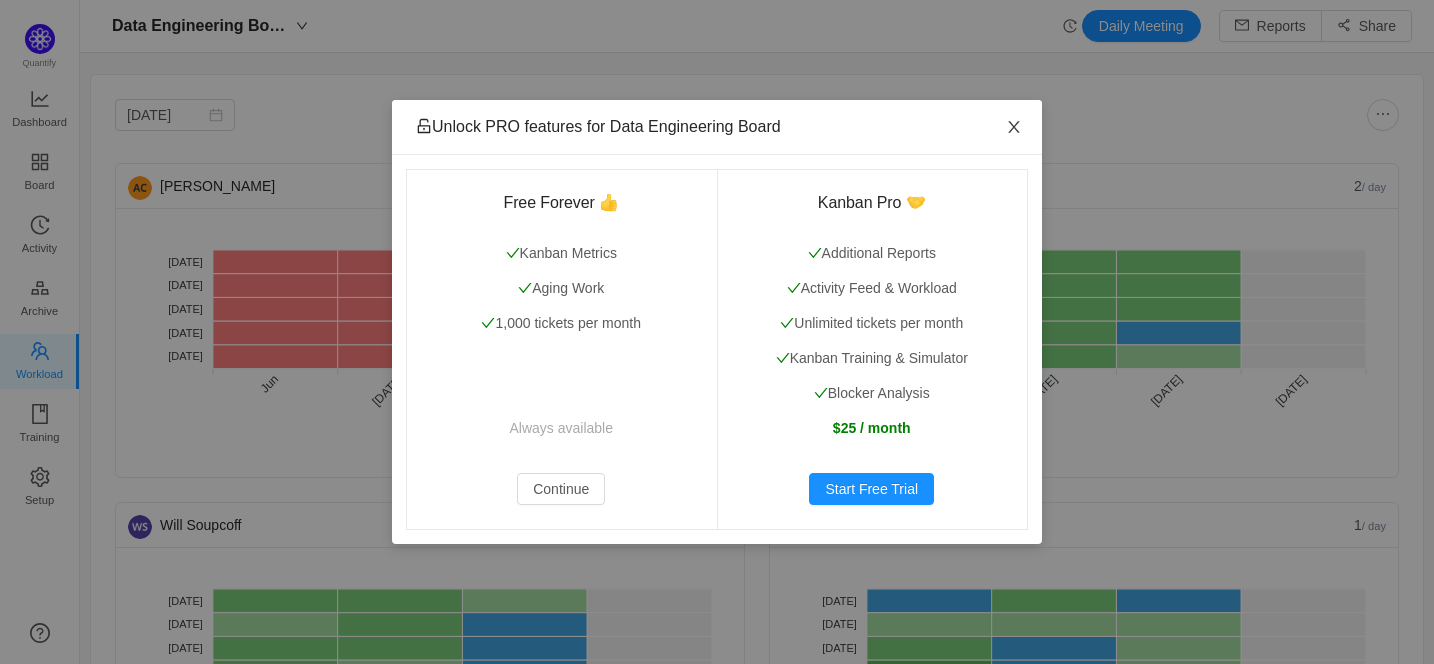 click at bounding box center [1014, 128] 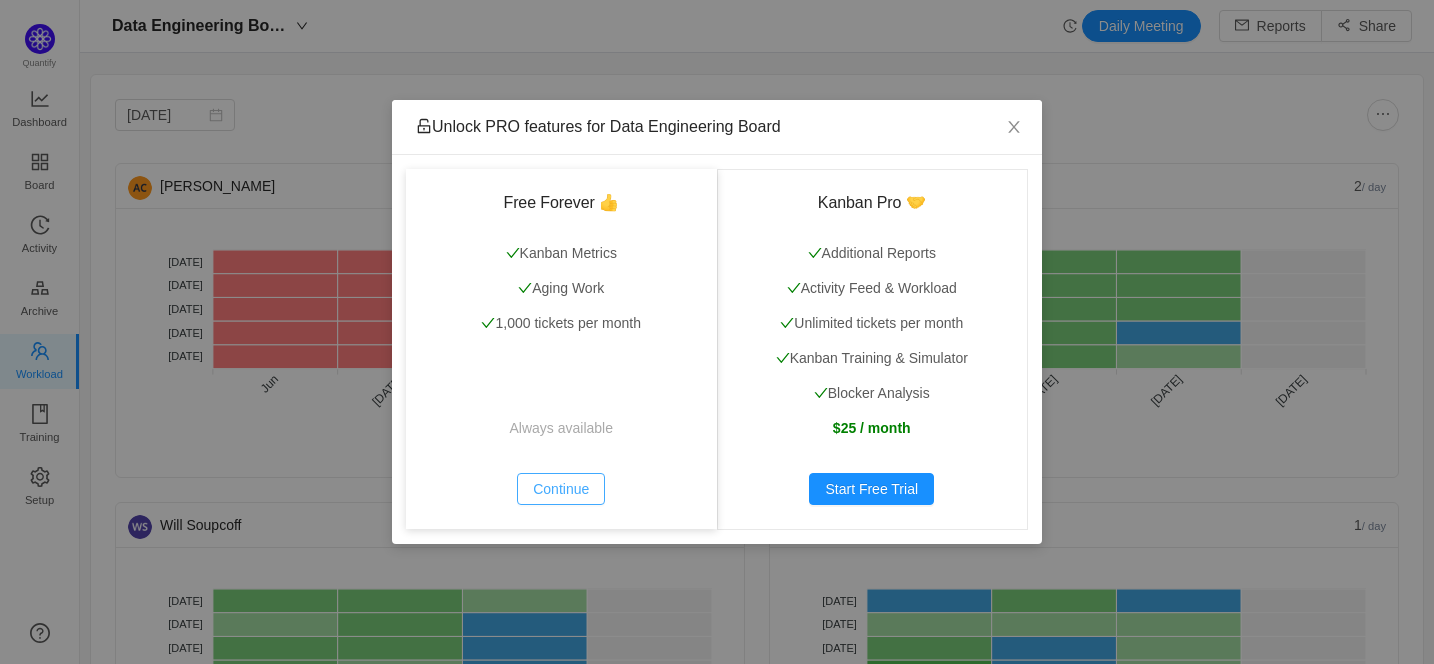 click on "Continue" at bounding box center (561, 489) 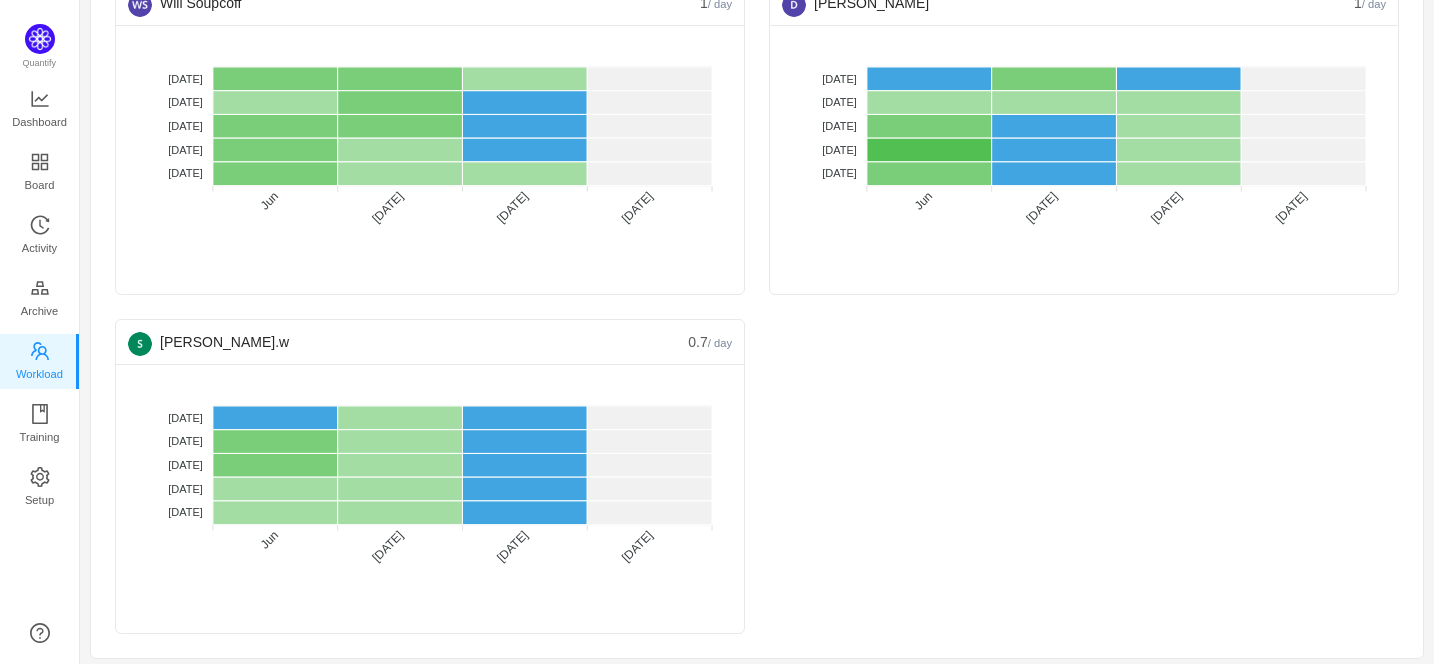 scroll, scrollTop: 527, scrollLeft: 0, axis: vertical 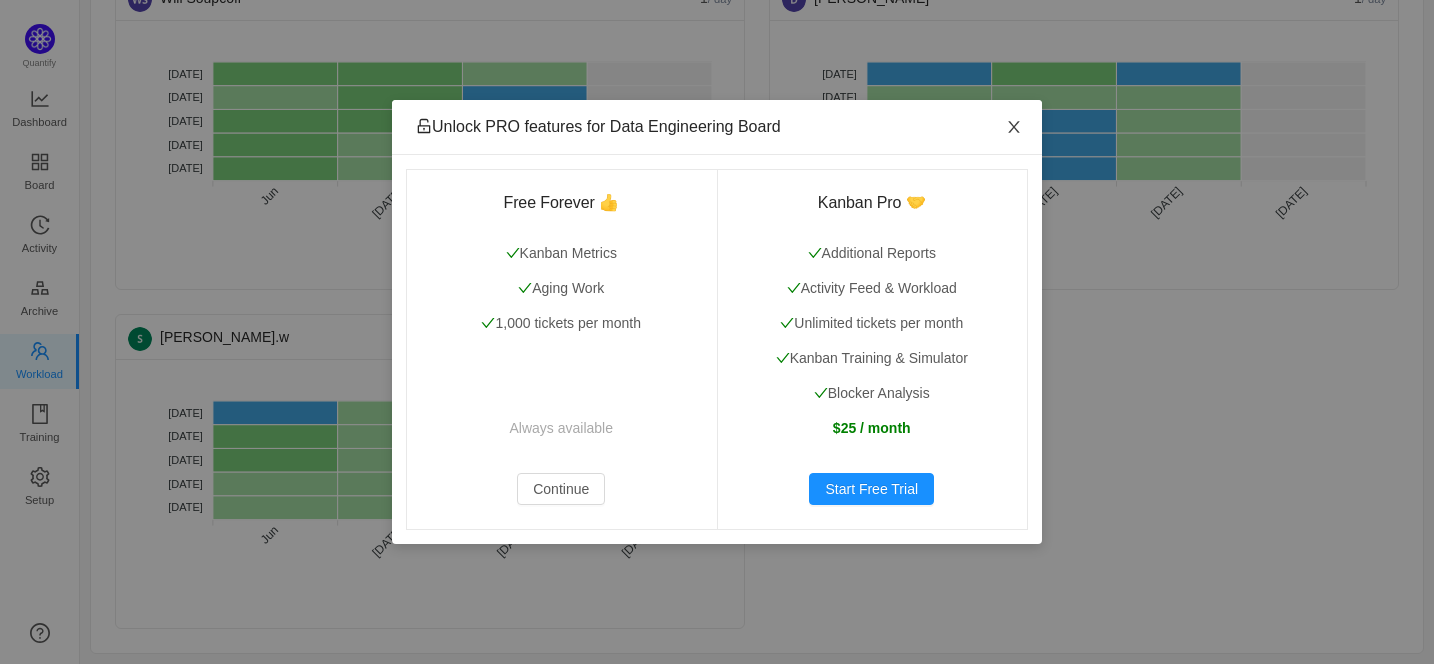 click 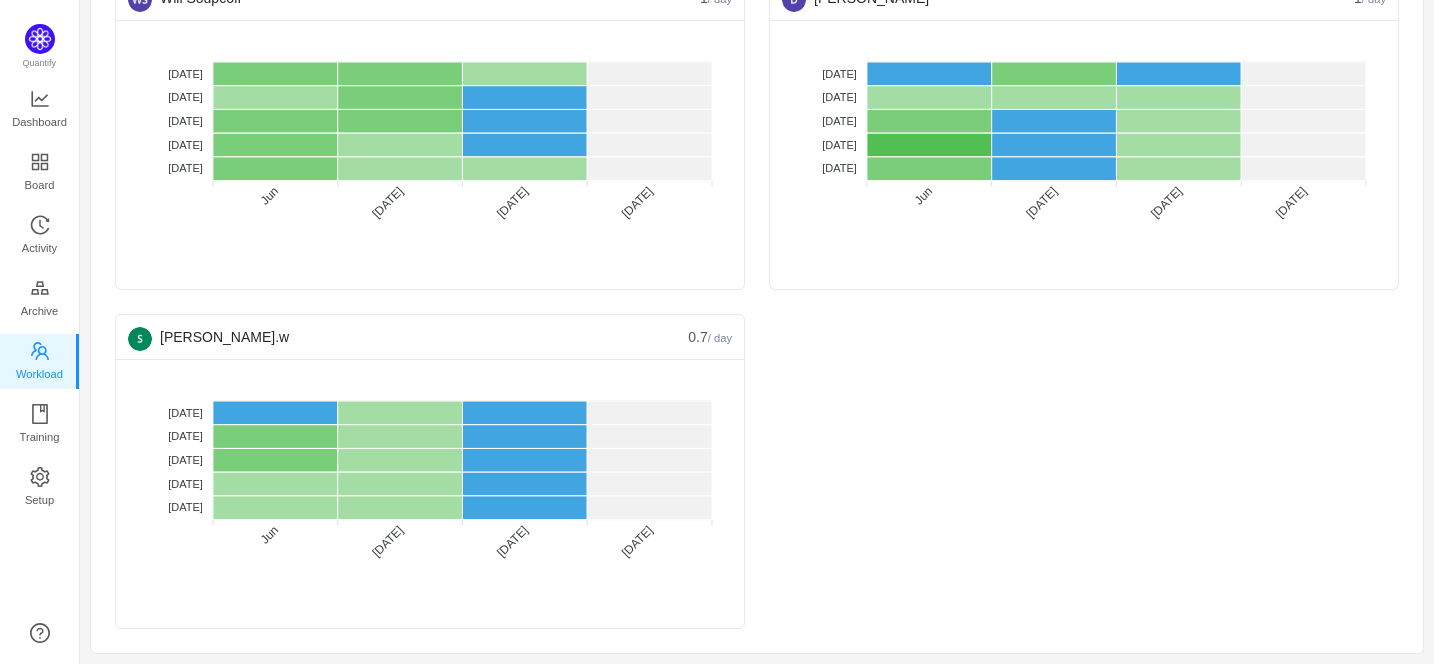 scroll, scrollTop: 0, scrollLeft: 0, axis: both 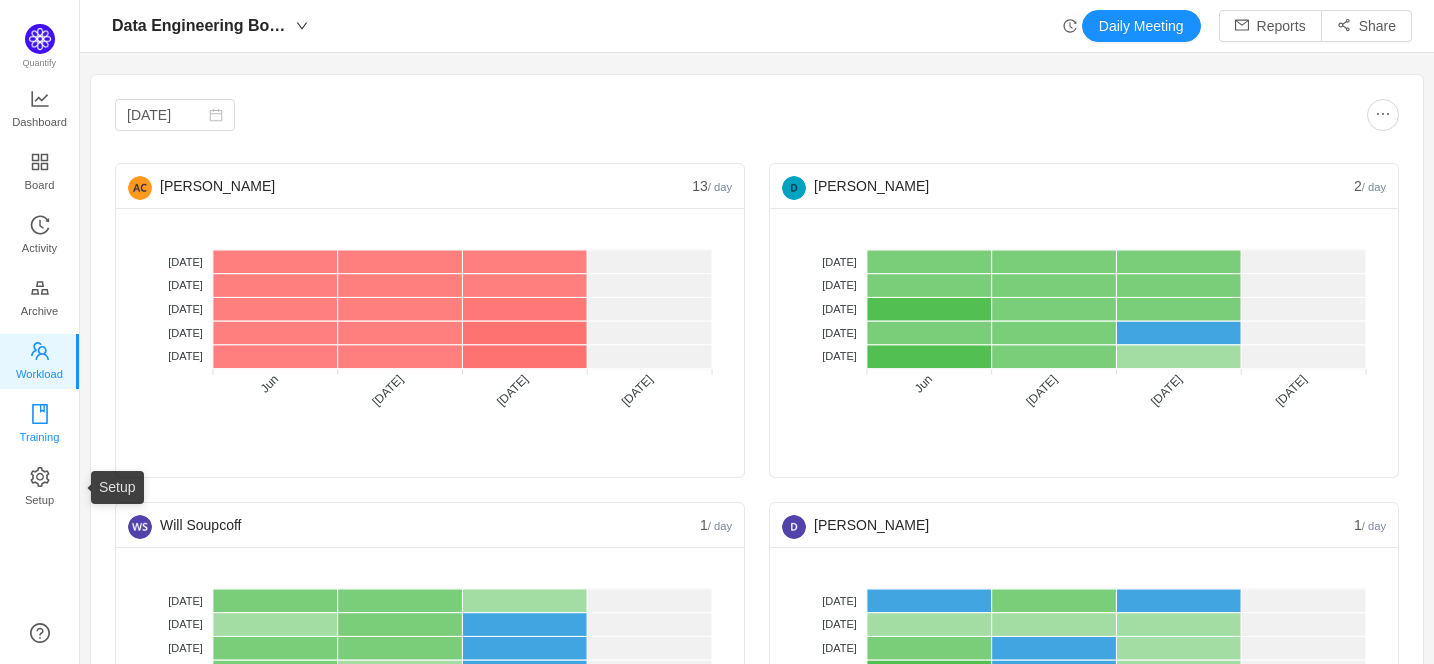 click on "Training" at bounding box center (39, 437) 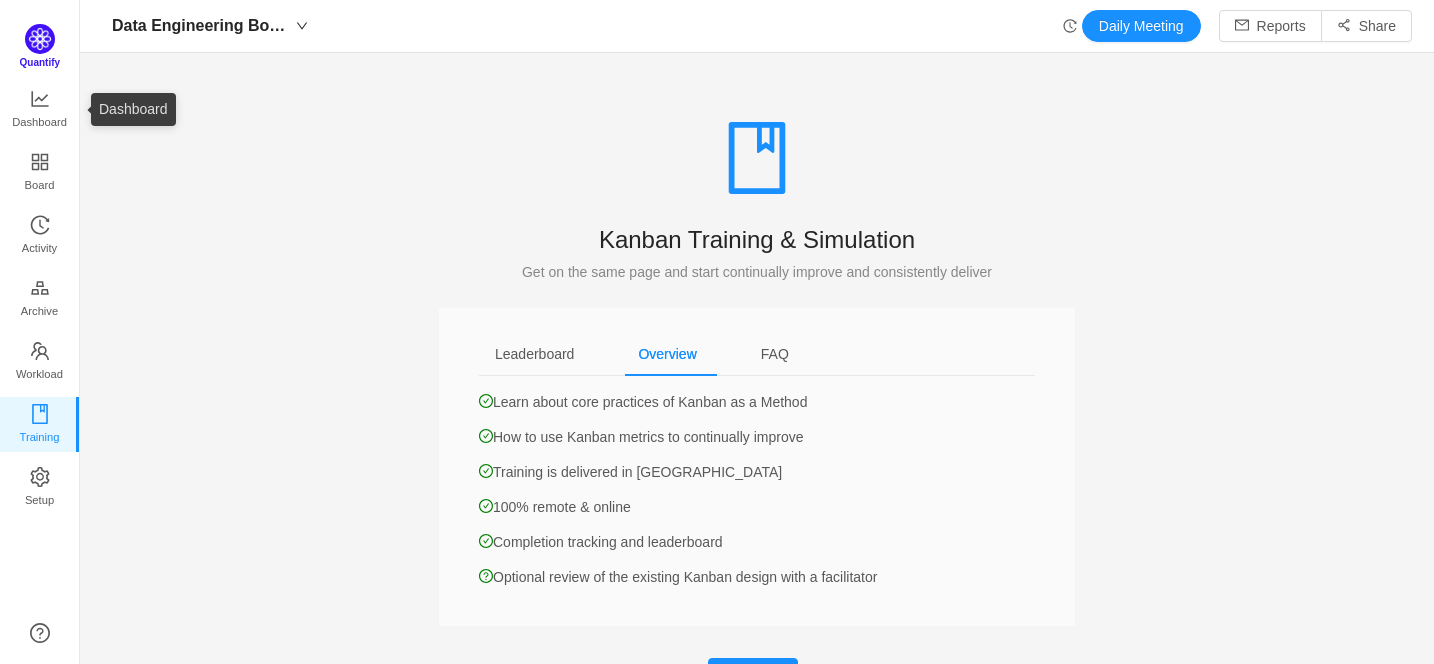 click at bounding box center (40, 39) 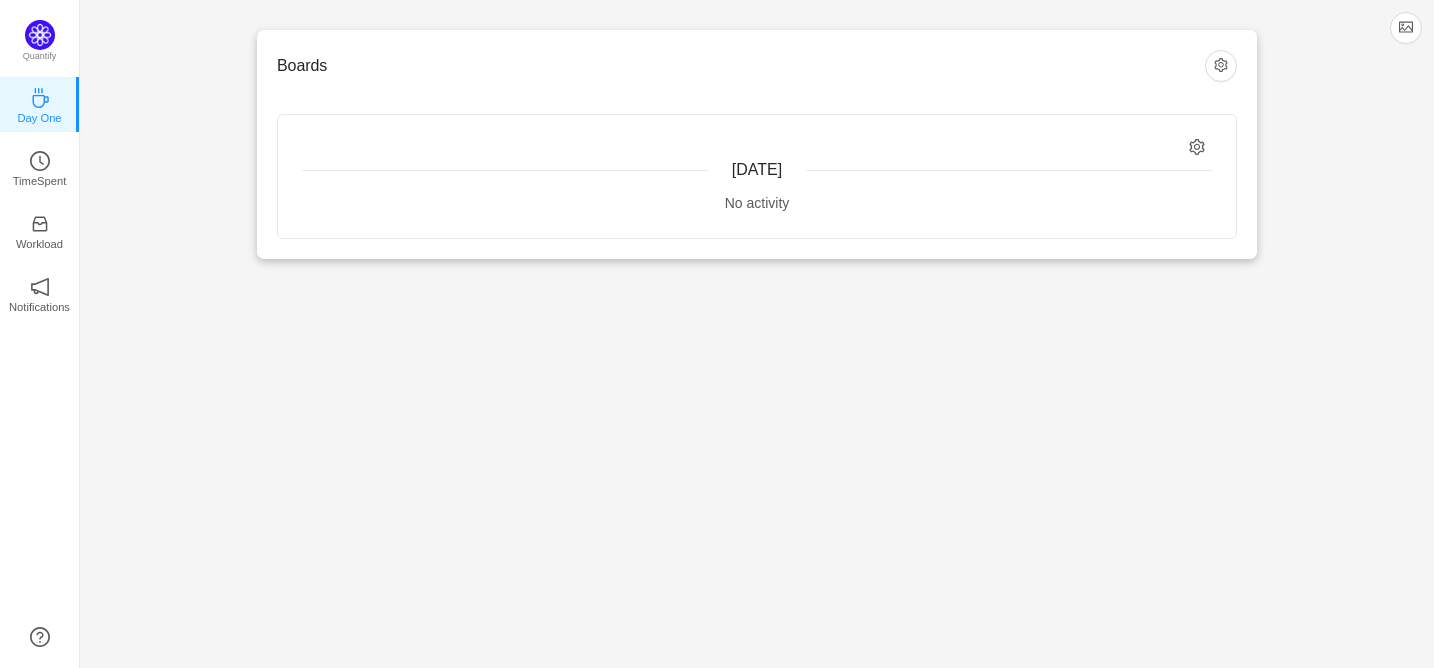 scroll, scrollTop: 0, scrollLeft: 0, axis: both 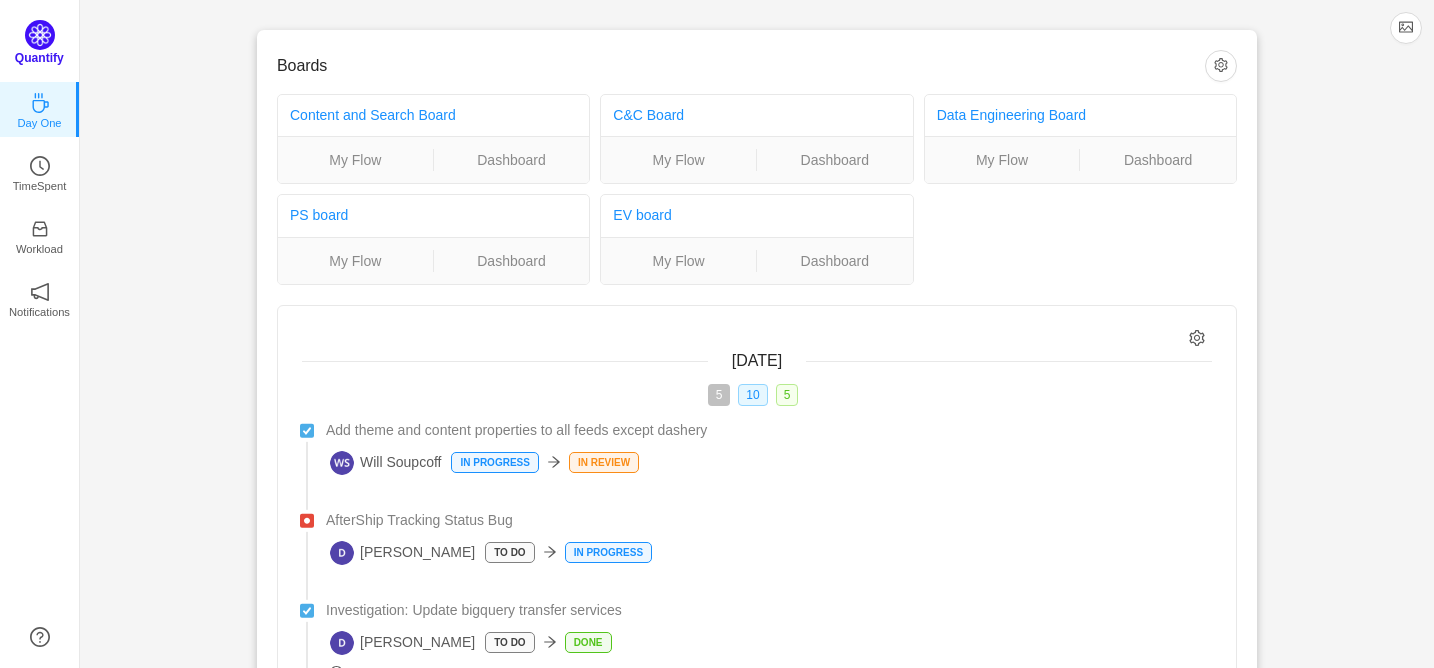 click at bounding box center (40, 35) 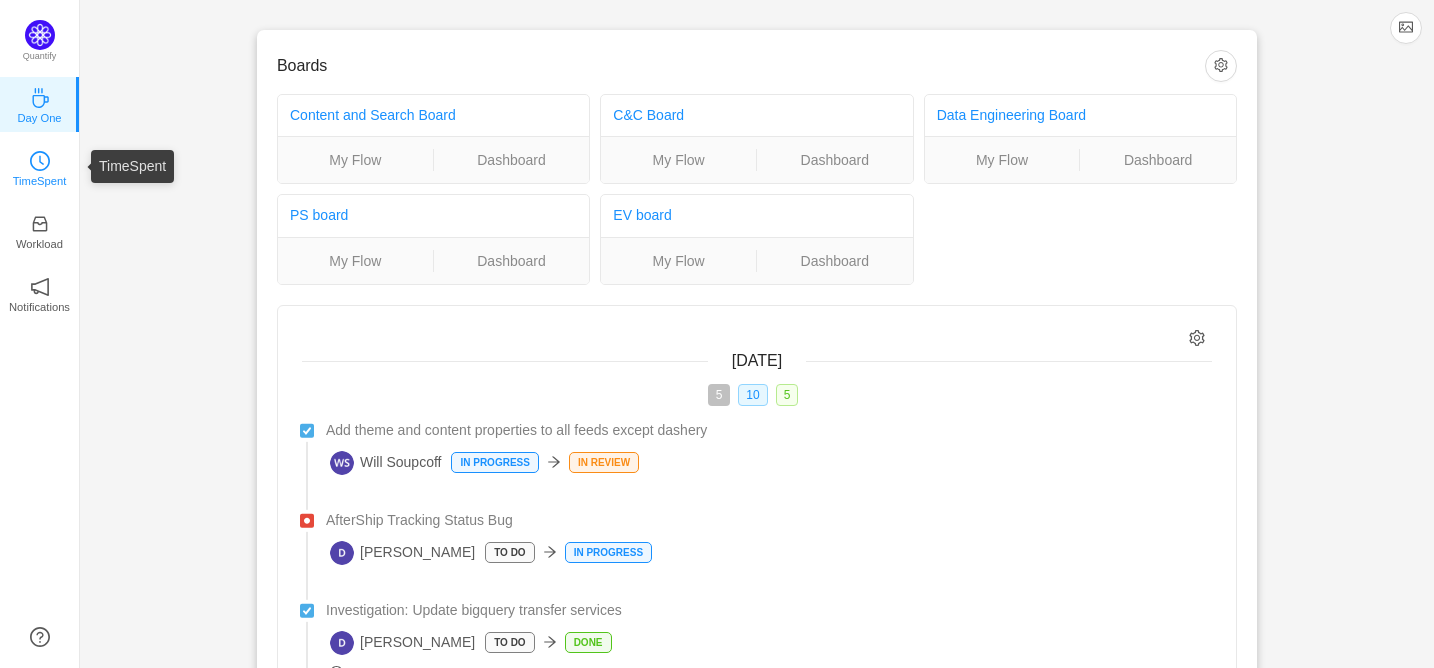 click 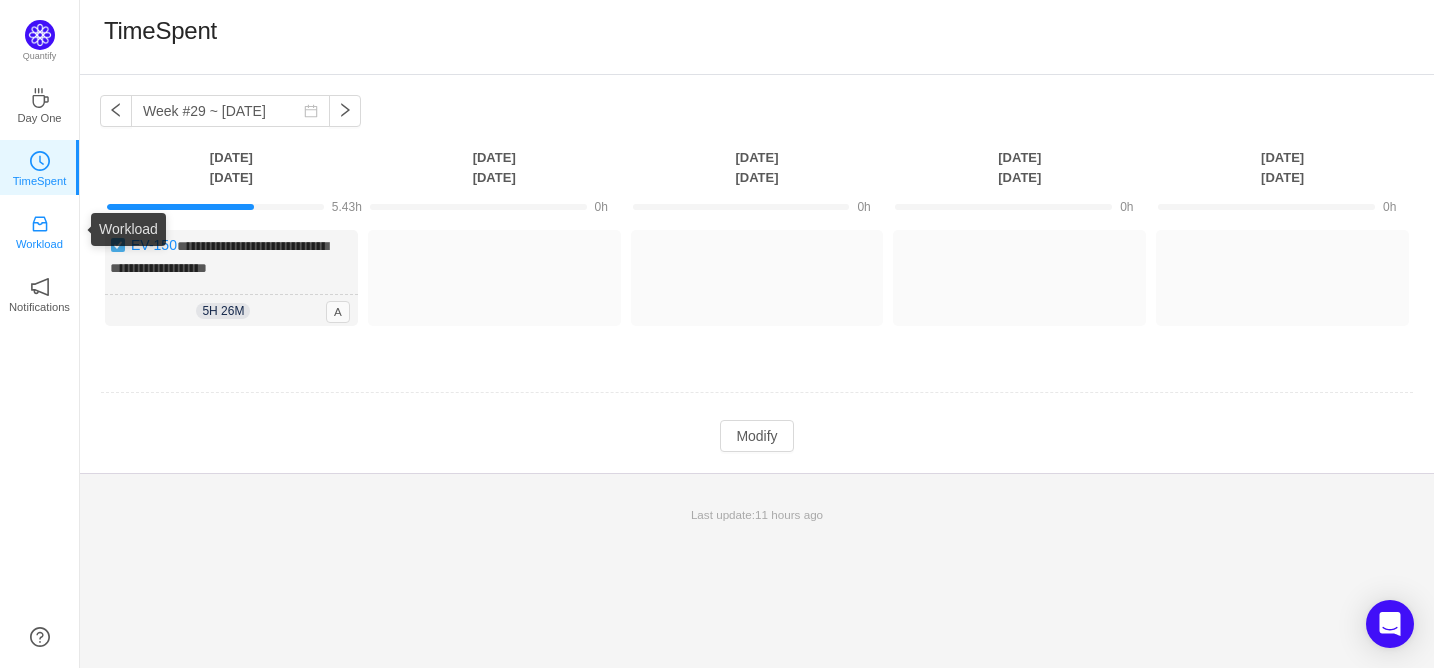 click on "Workload" at bounding box center (39, 244) 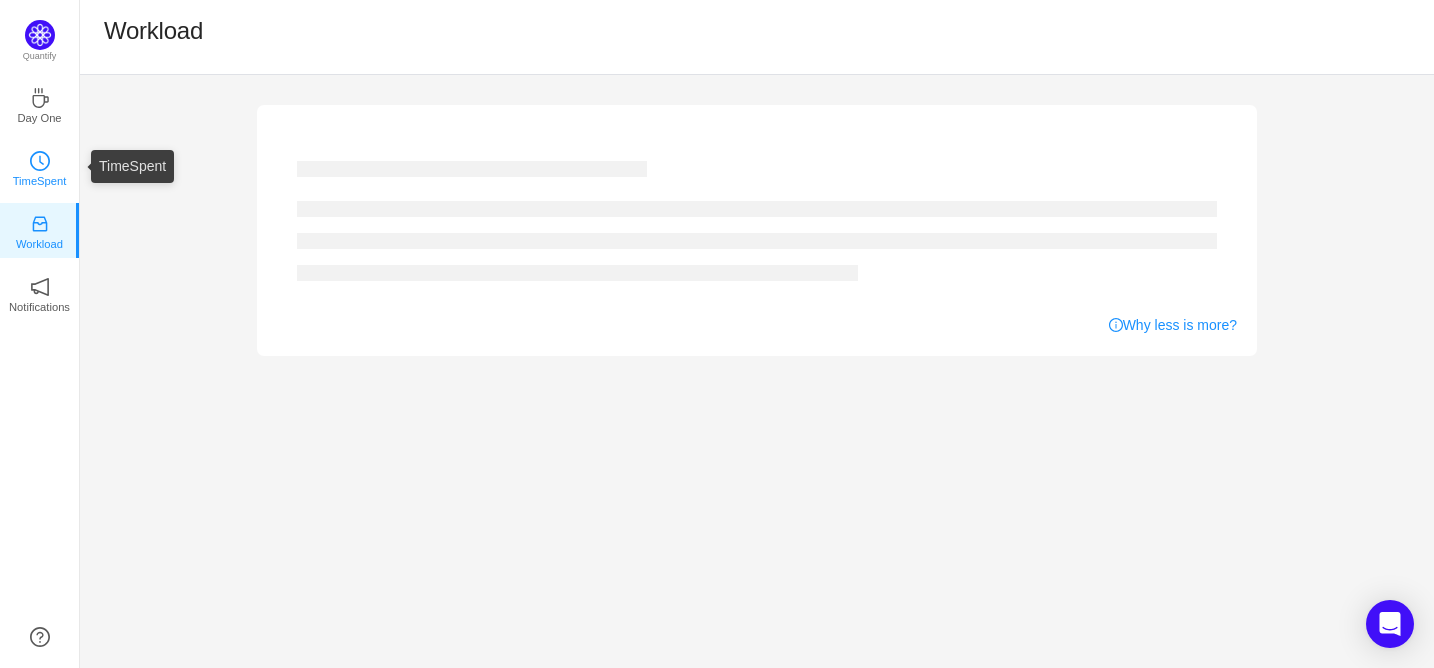 click 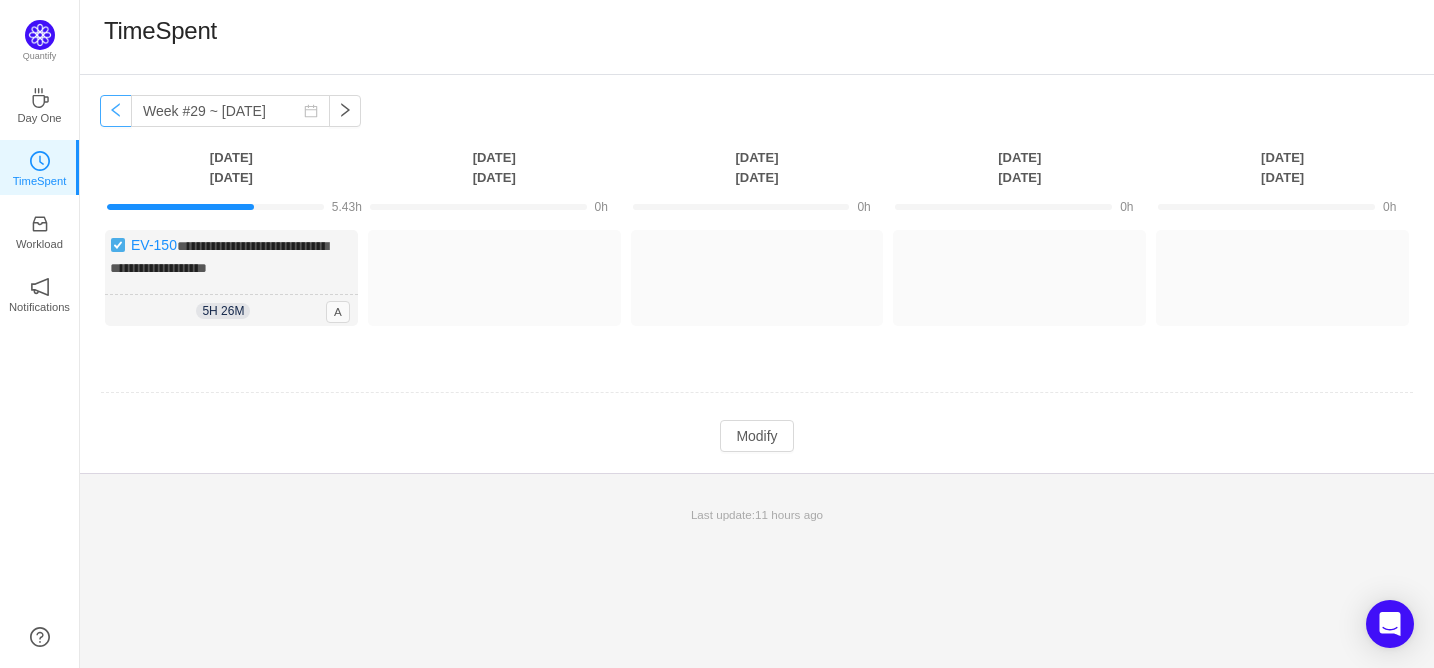 click at bounding box center (116, 111) 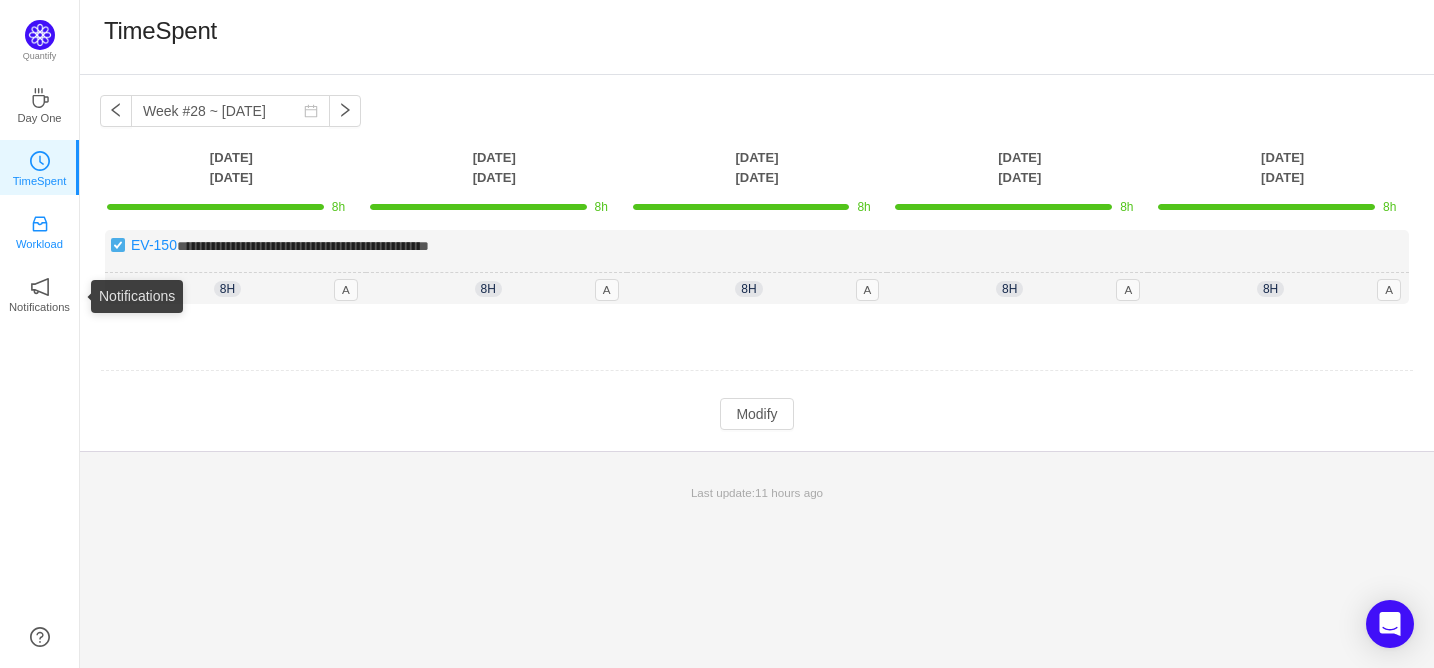 click 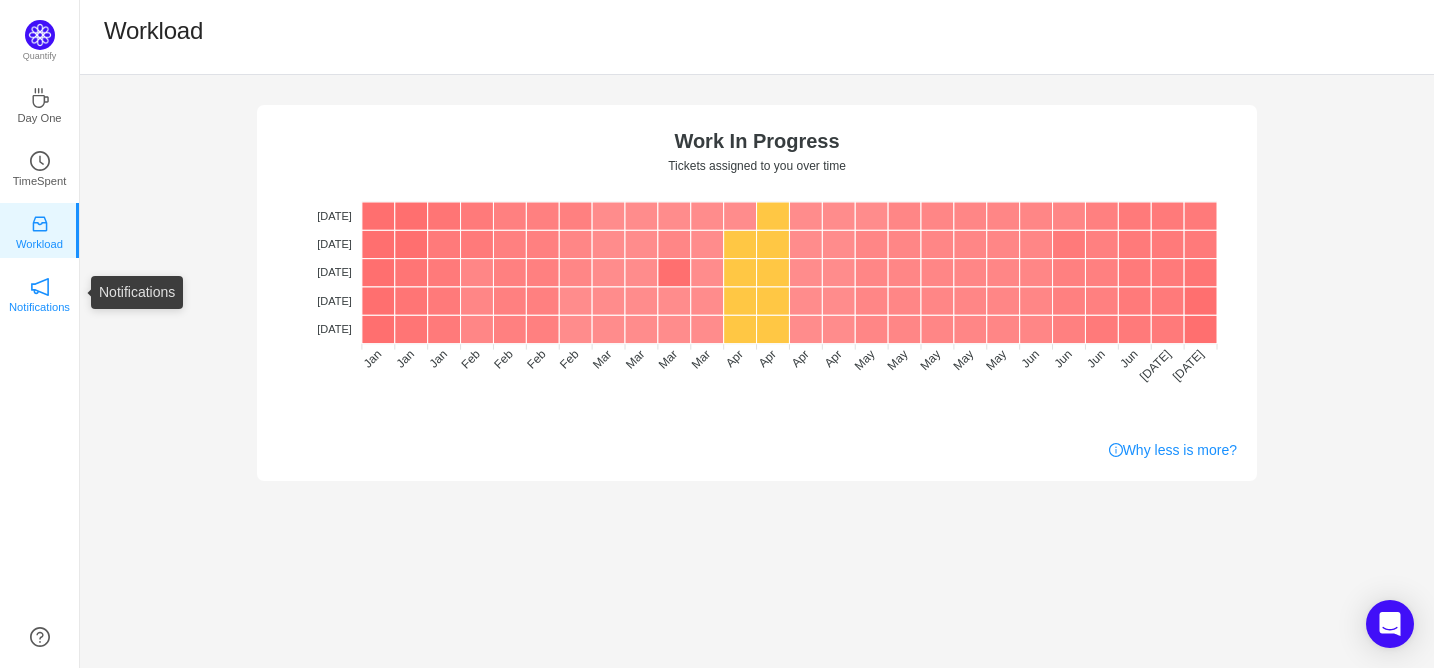 click 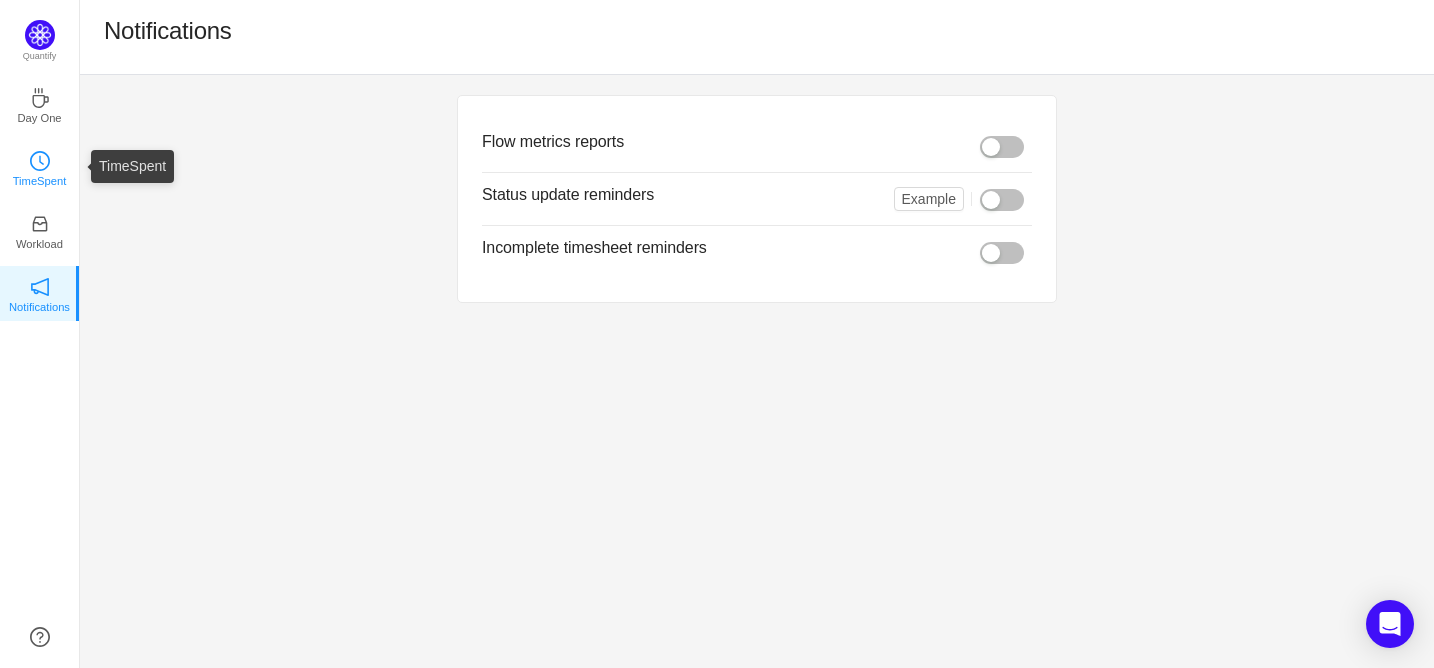 click 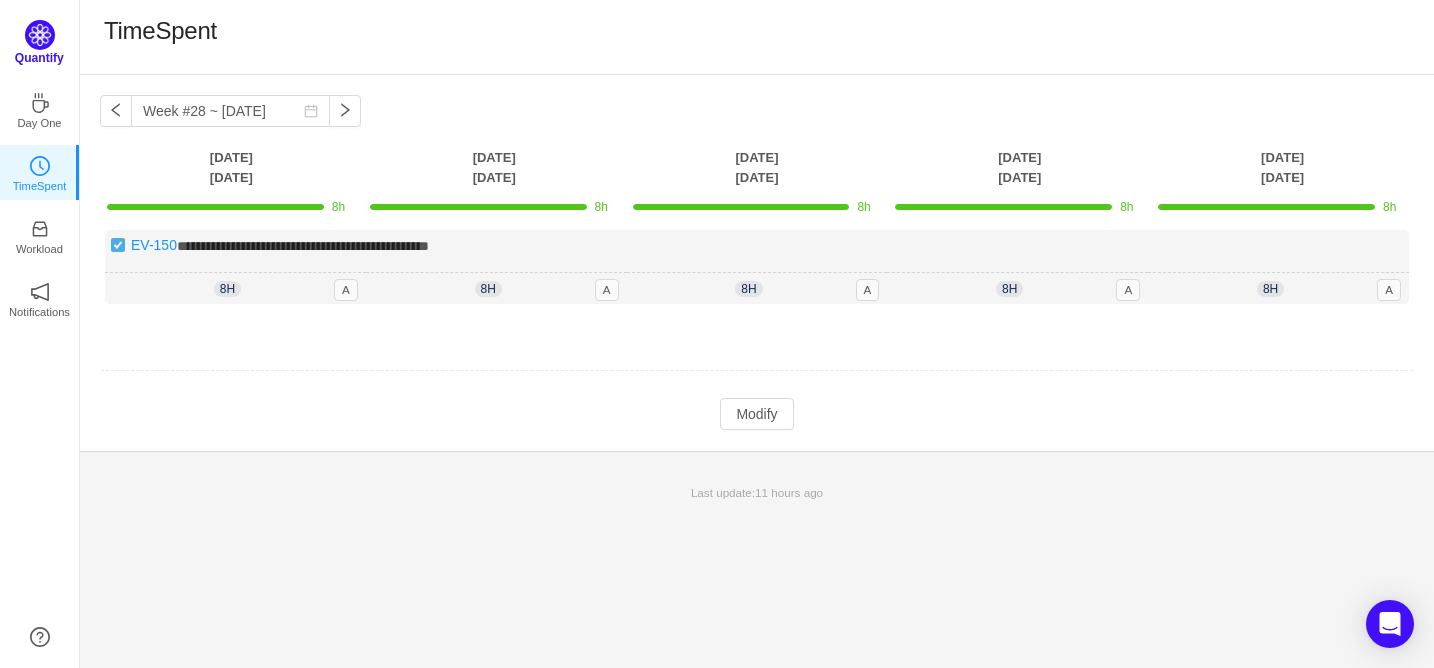 click at bounding box center (40, 35) 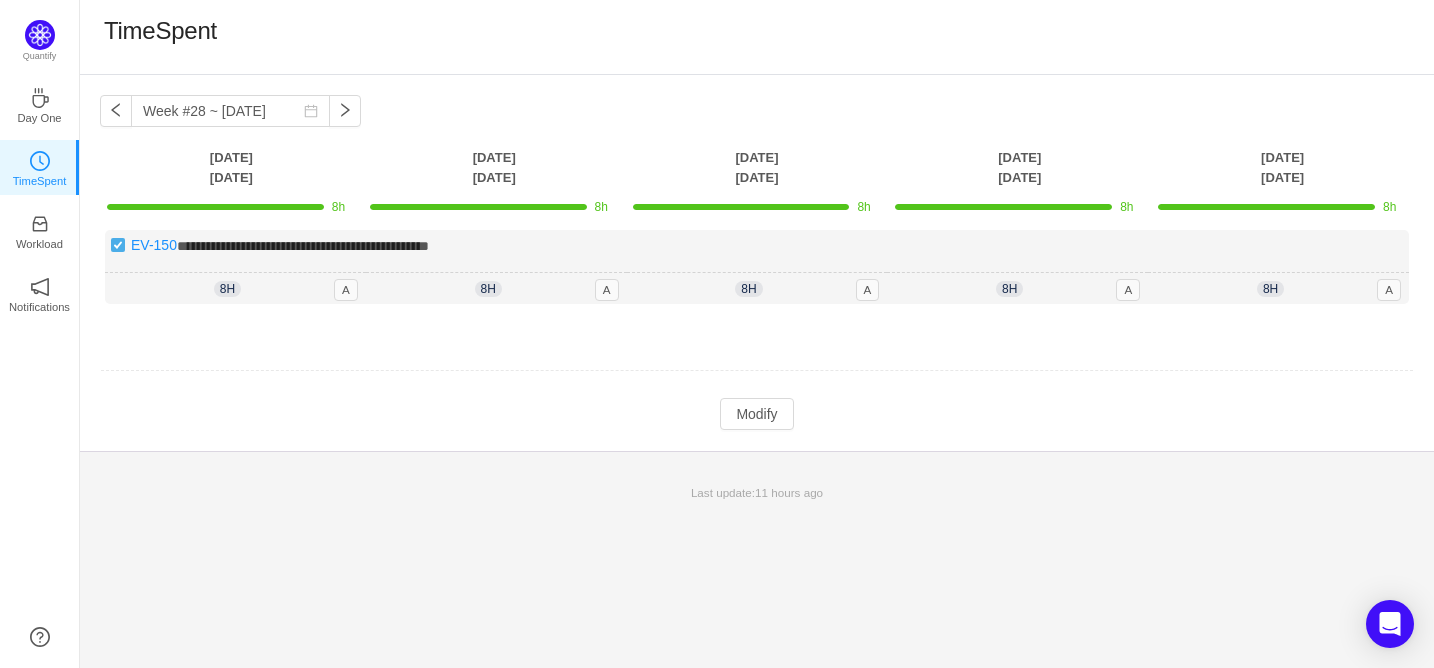 click on "TimeSpent" at bounding box center (160, 31) 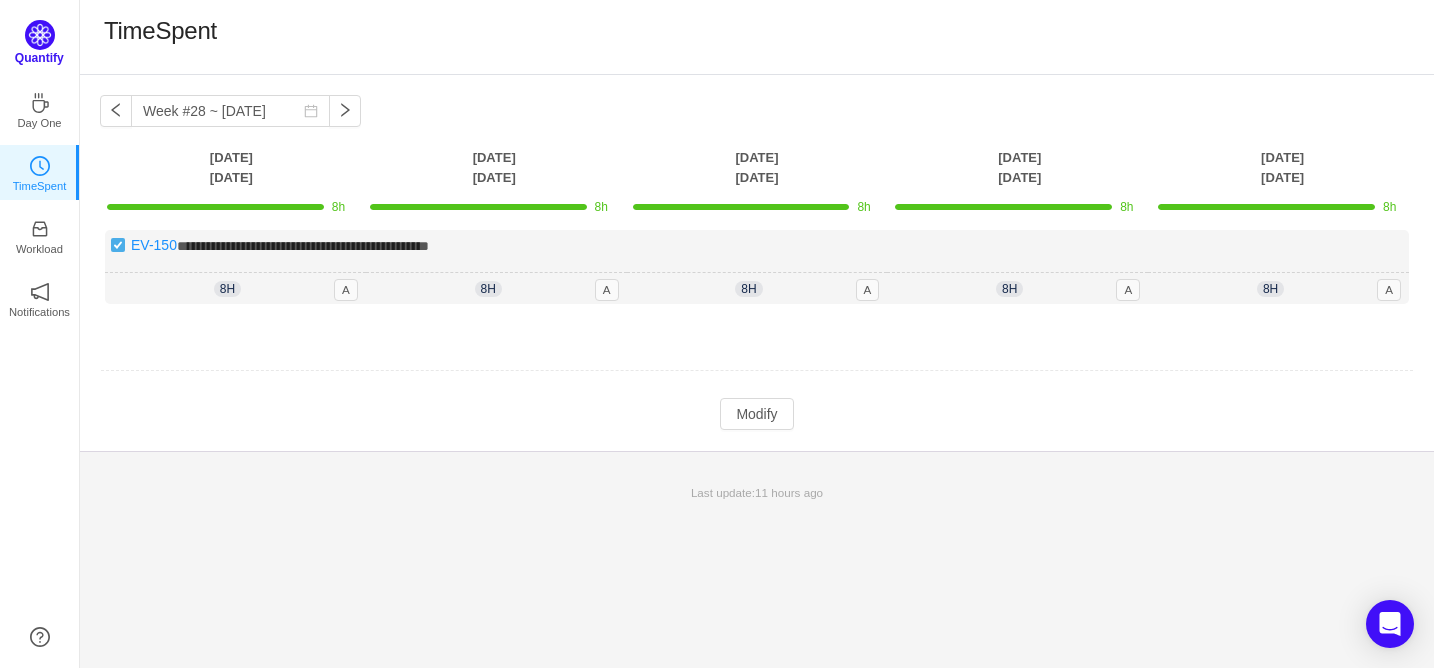 click on "Quantify" at bounding box center (39, 49) 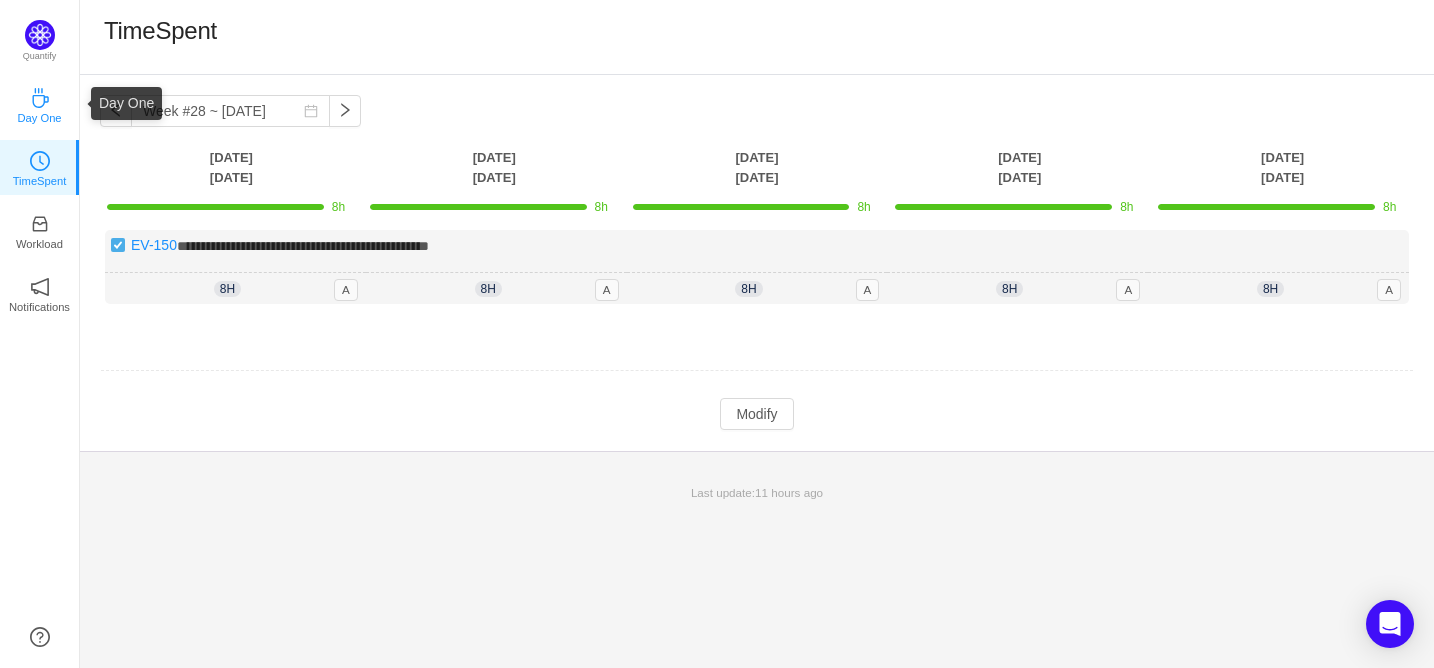 click 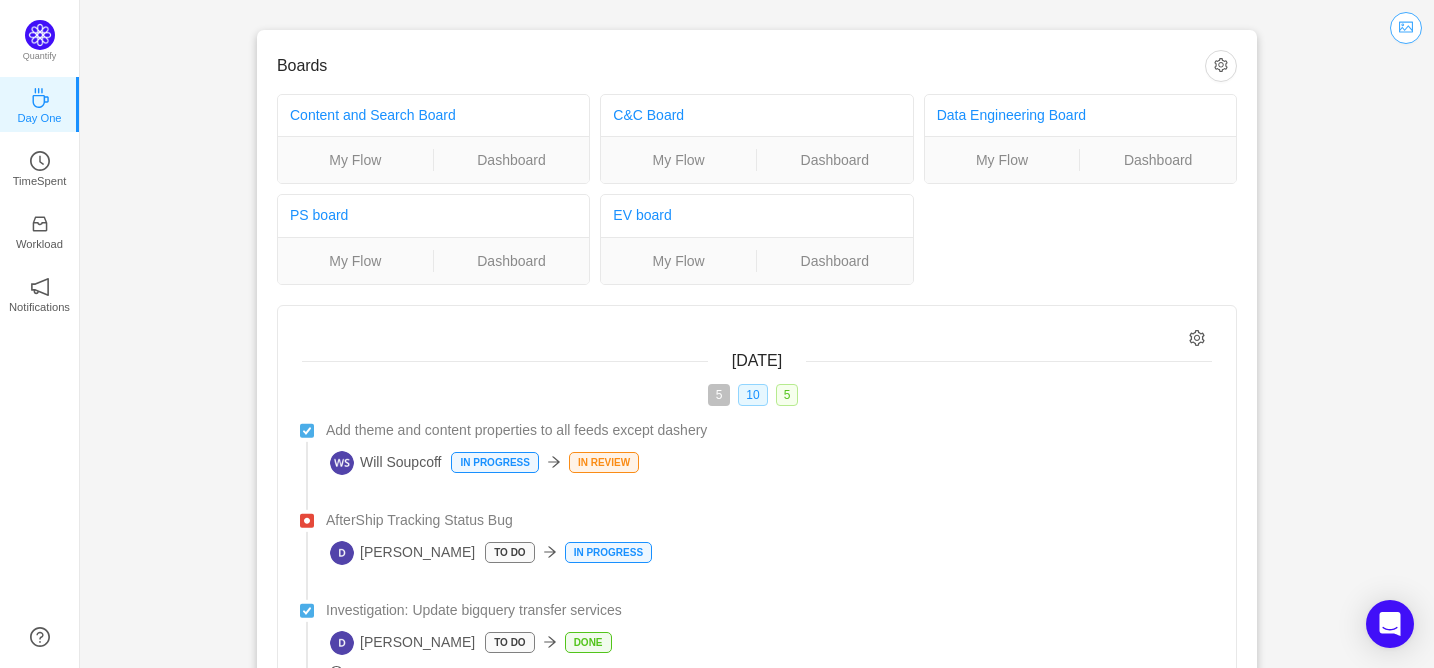 click at bounding box center (1406, 28) 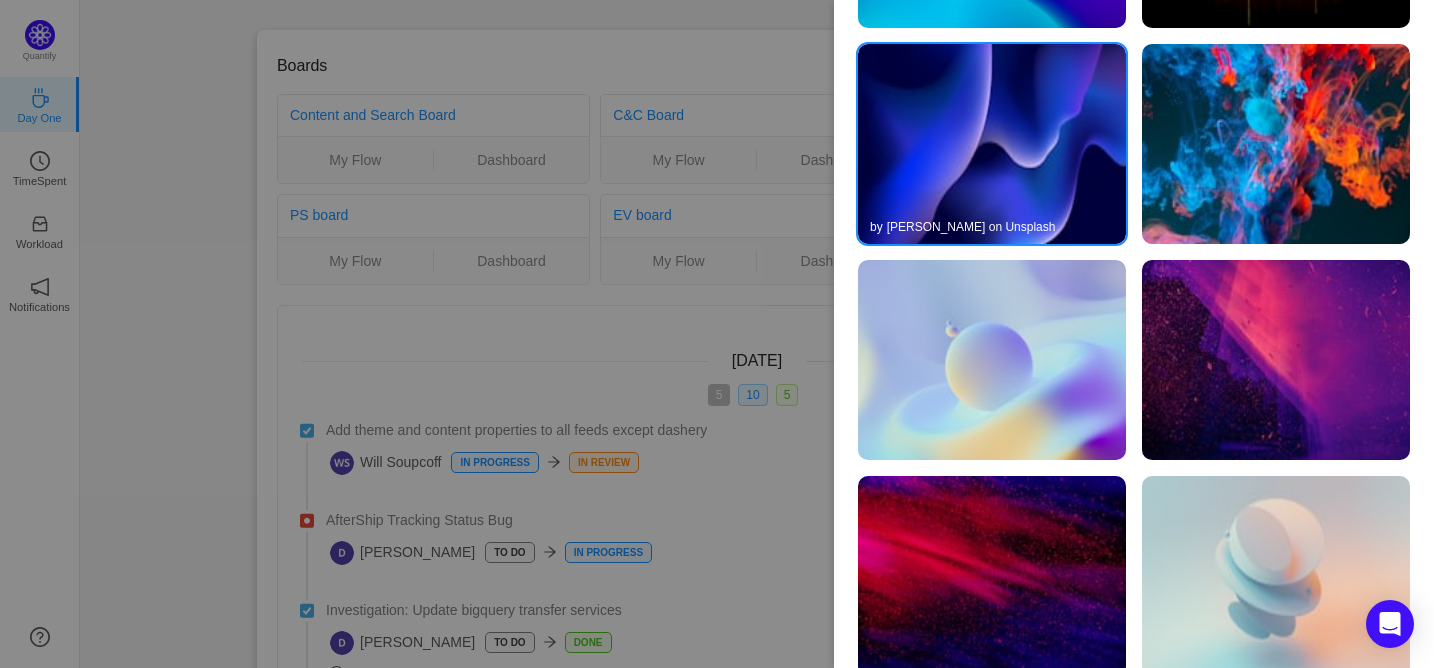 scroll, scrollTop: 354, scrollLeft: 0, axis: vertical 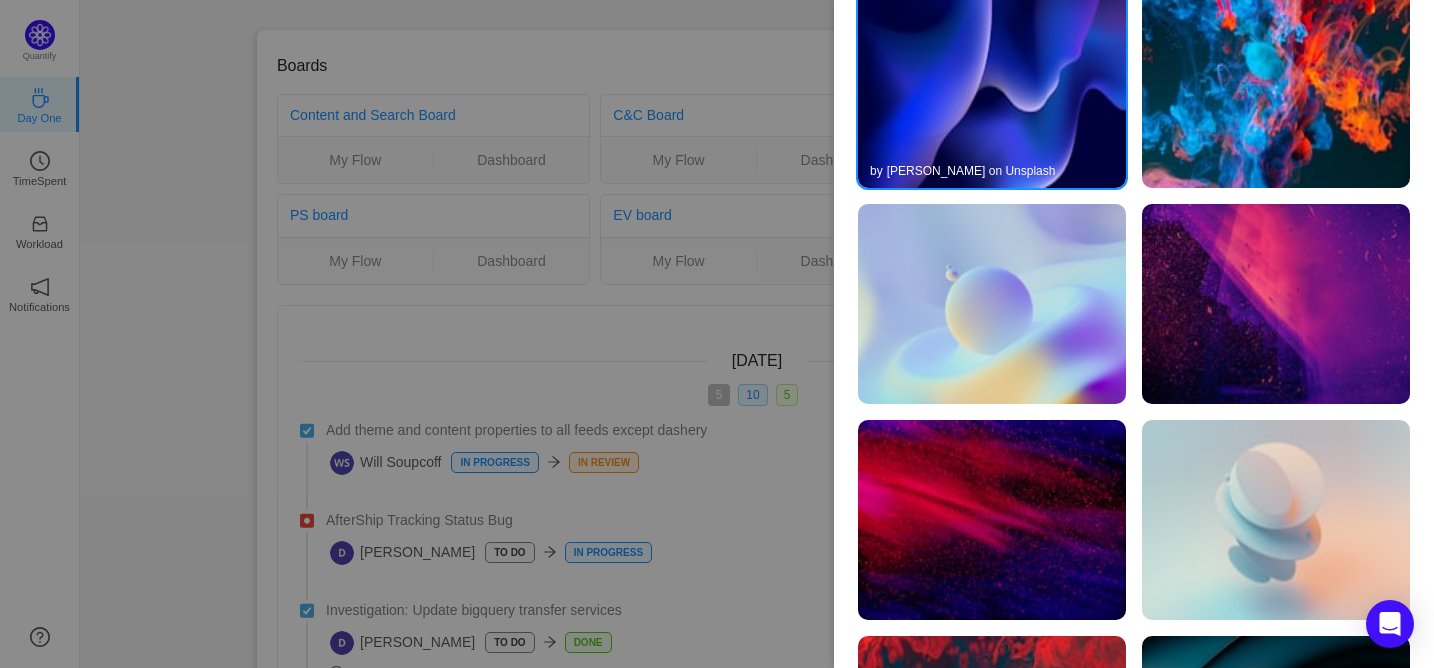 click at bounding box center (992, 304) 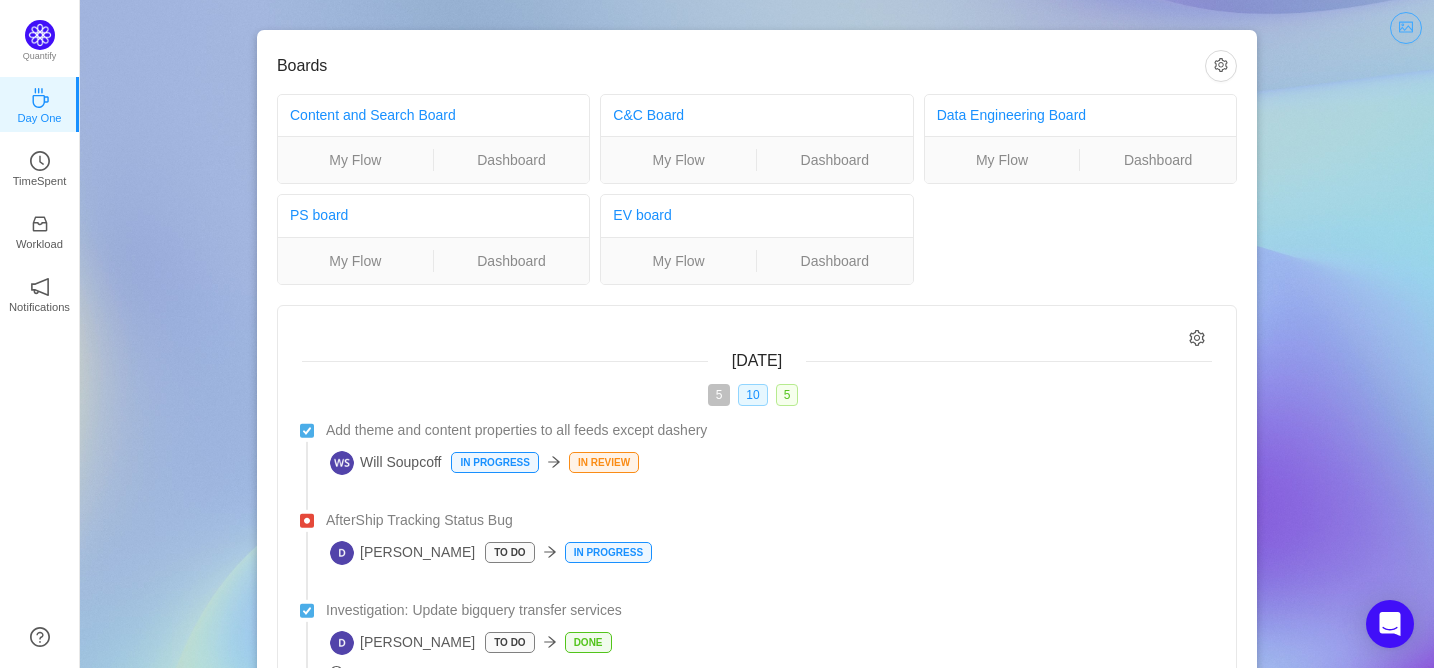 click at bounding box center [1406, 28] 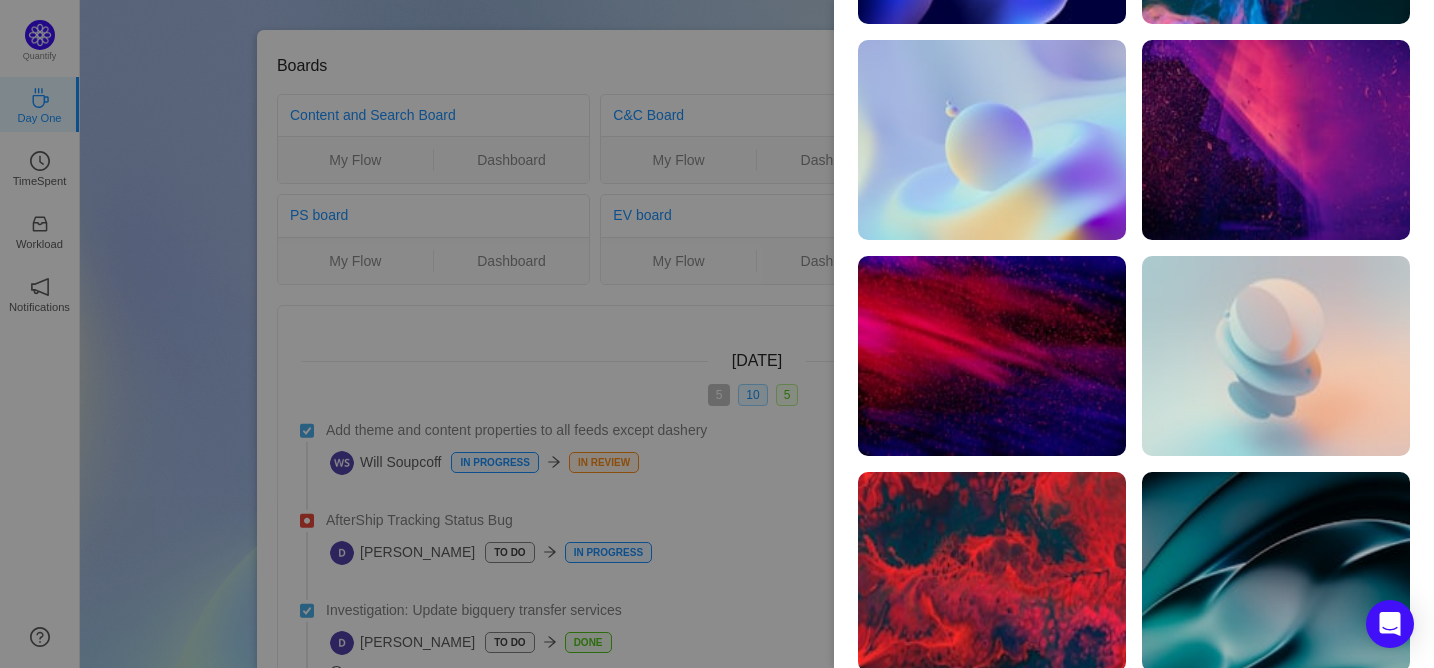 scroll, scrollTop: 907, scrollLeft: 0, axis: vertical 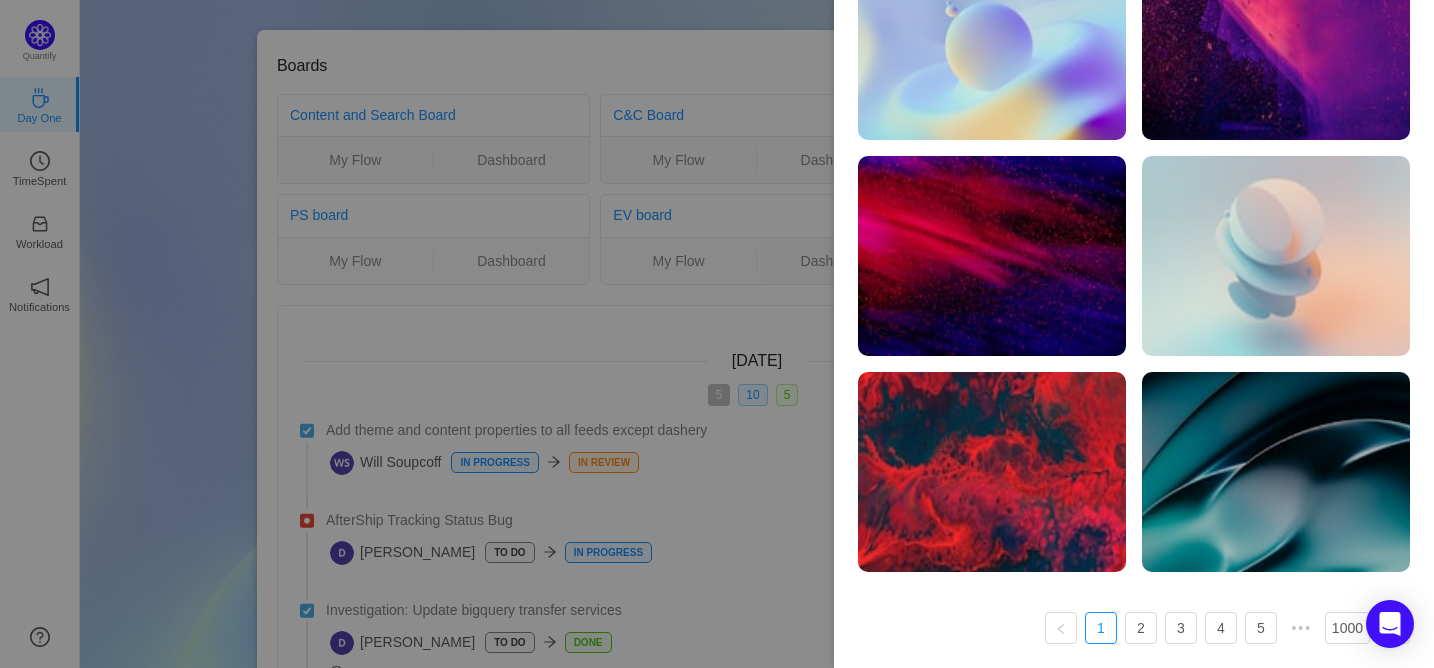 click at bounding box center [717, 334] 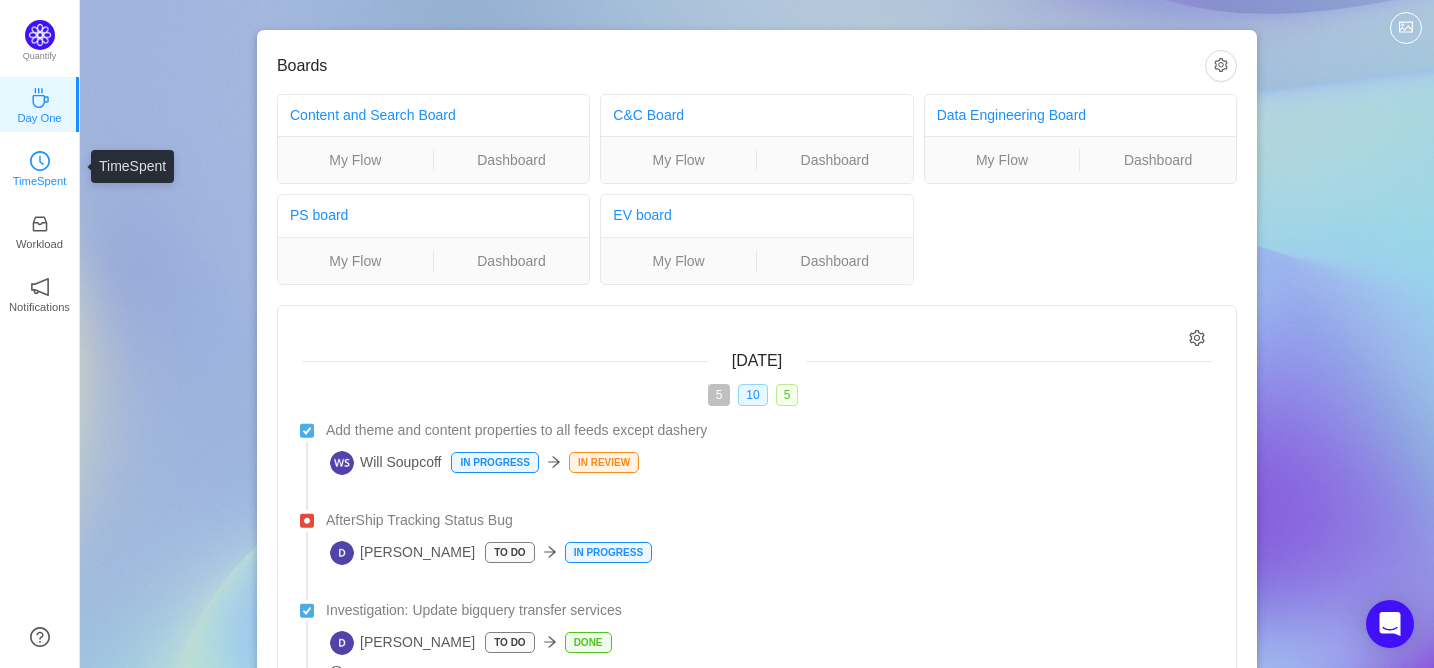 click on "TimeSpent" at bounding box center (40, 181) 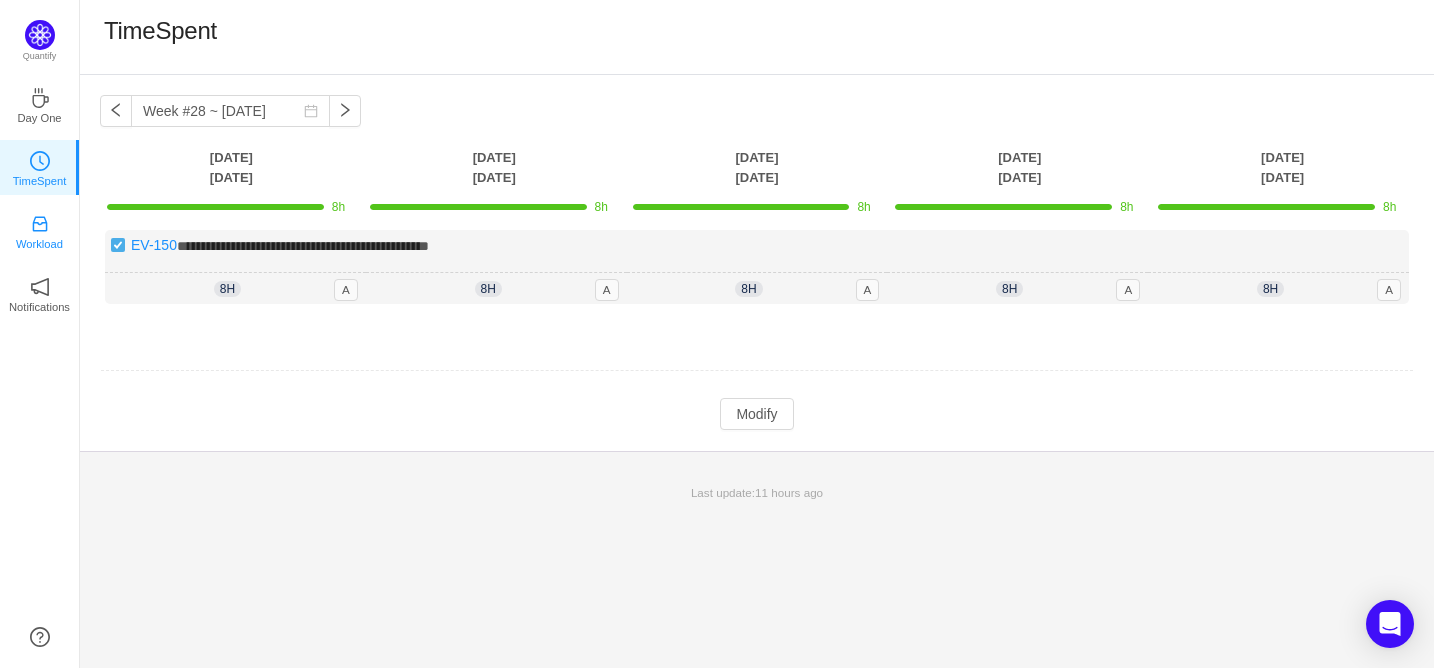 click on "Workload" at bounding box center (40, 230) 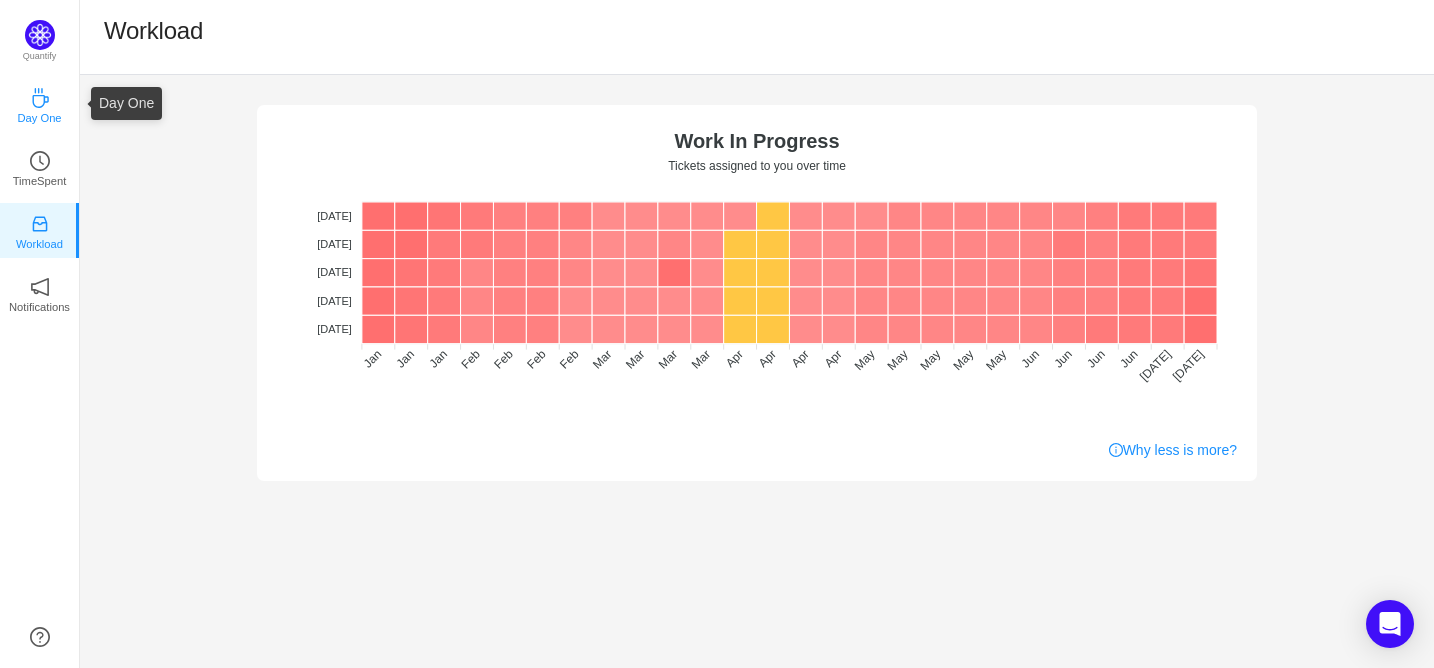 click on "Day One" at bounding box center (40, 104) 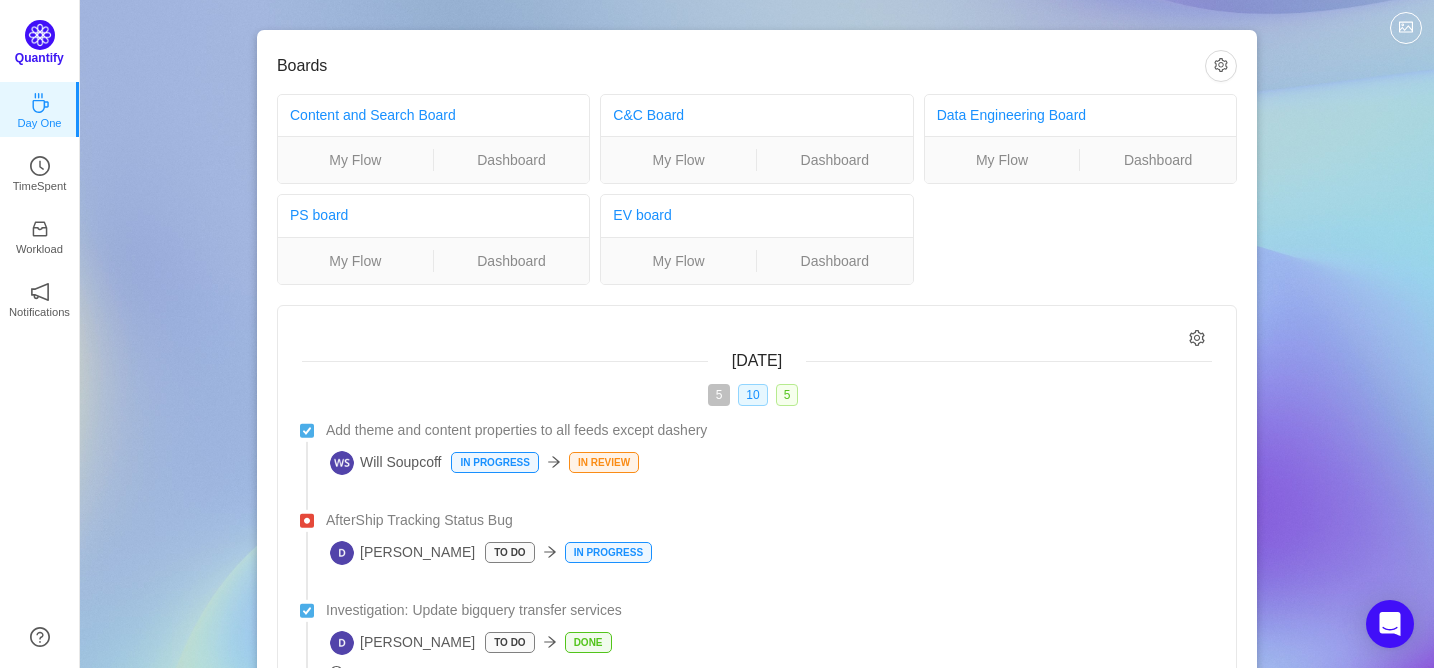 click at bounding box center (40, 35) 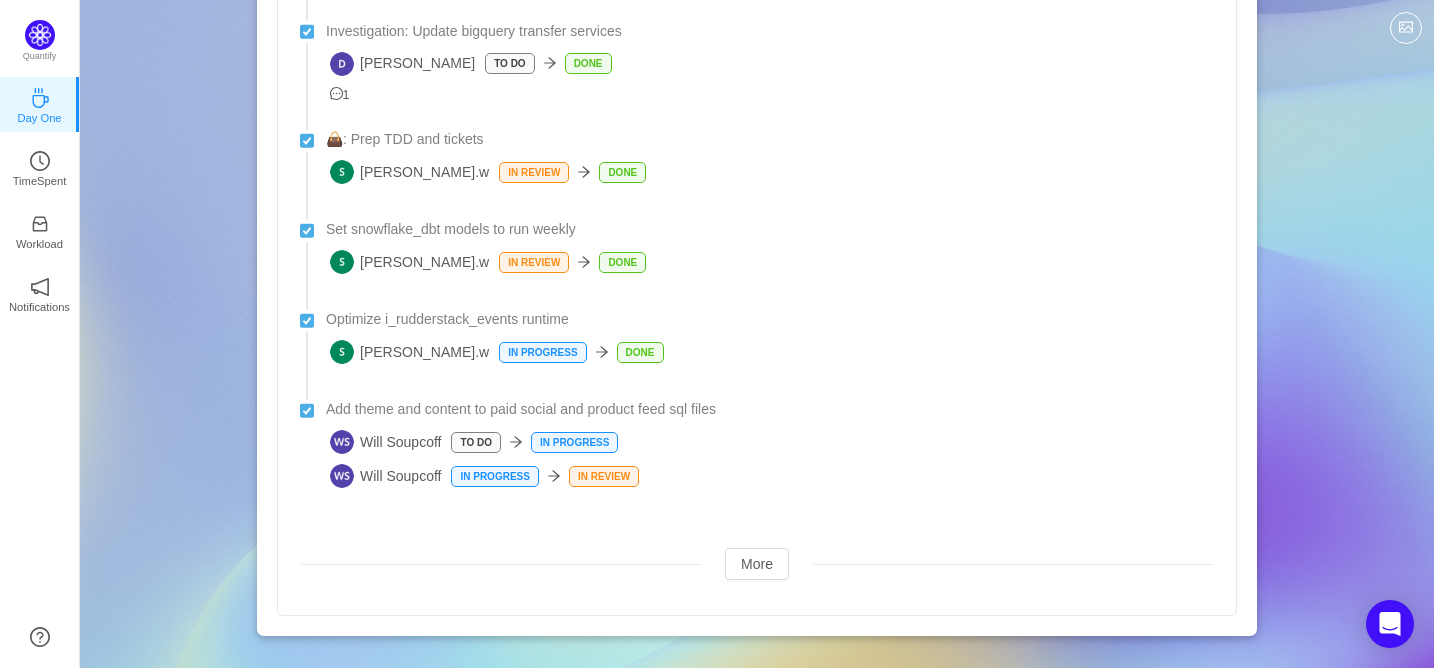 scroll, scrollTop: 0, scrollLeft: 0, axis: both 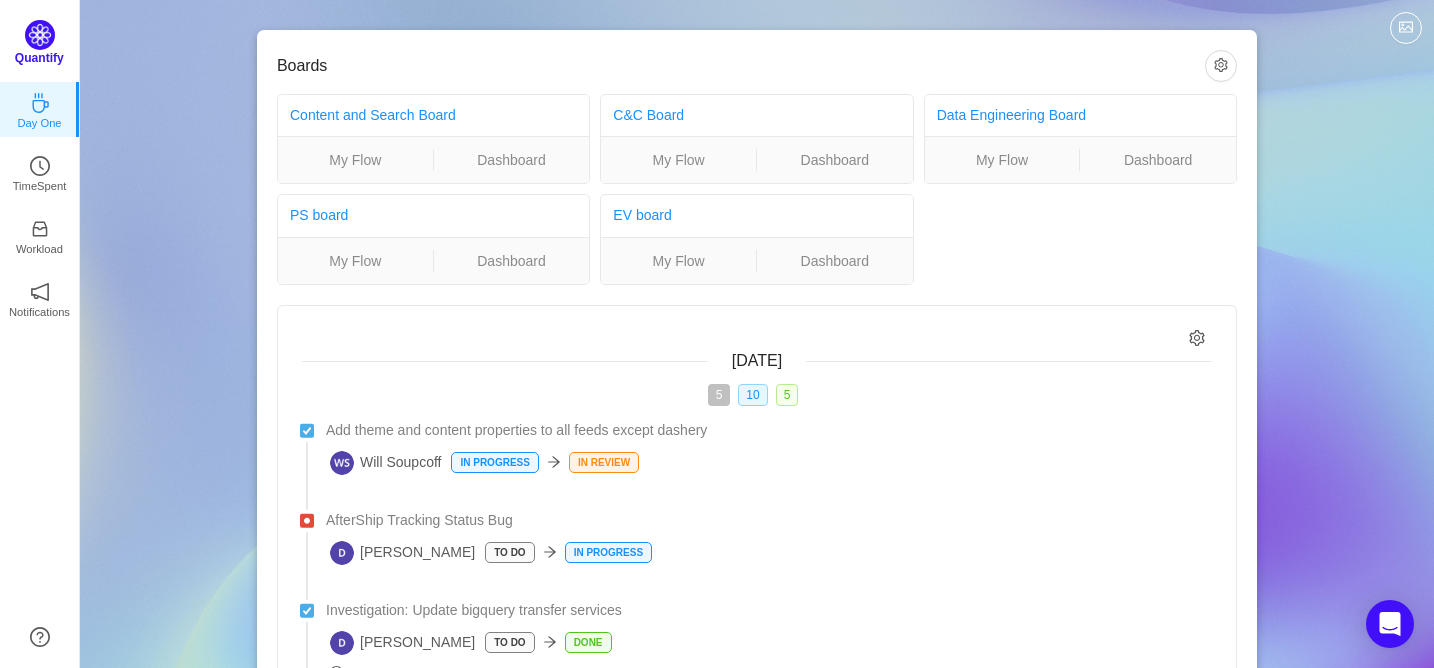 click at bounding box center [40, 35] 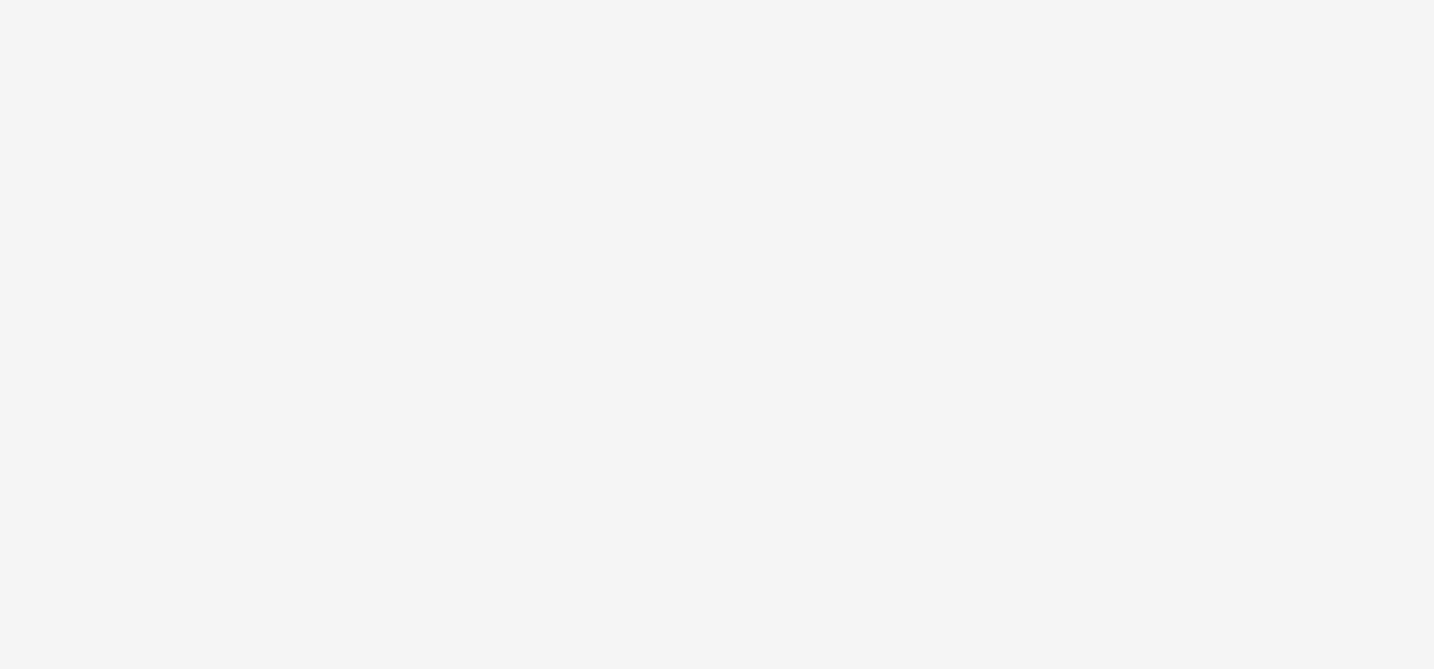 scroll, scrollTop: 0, scrollLeft: 0, axis: both 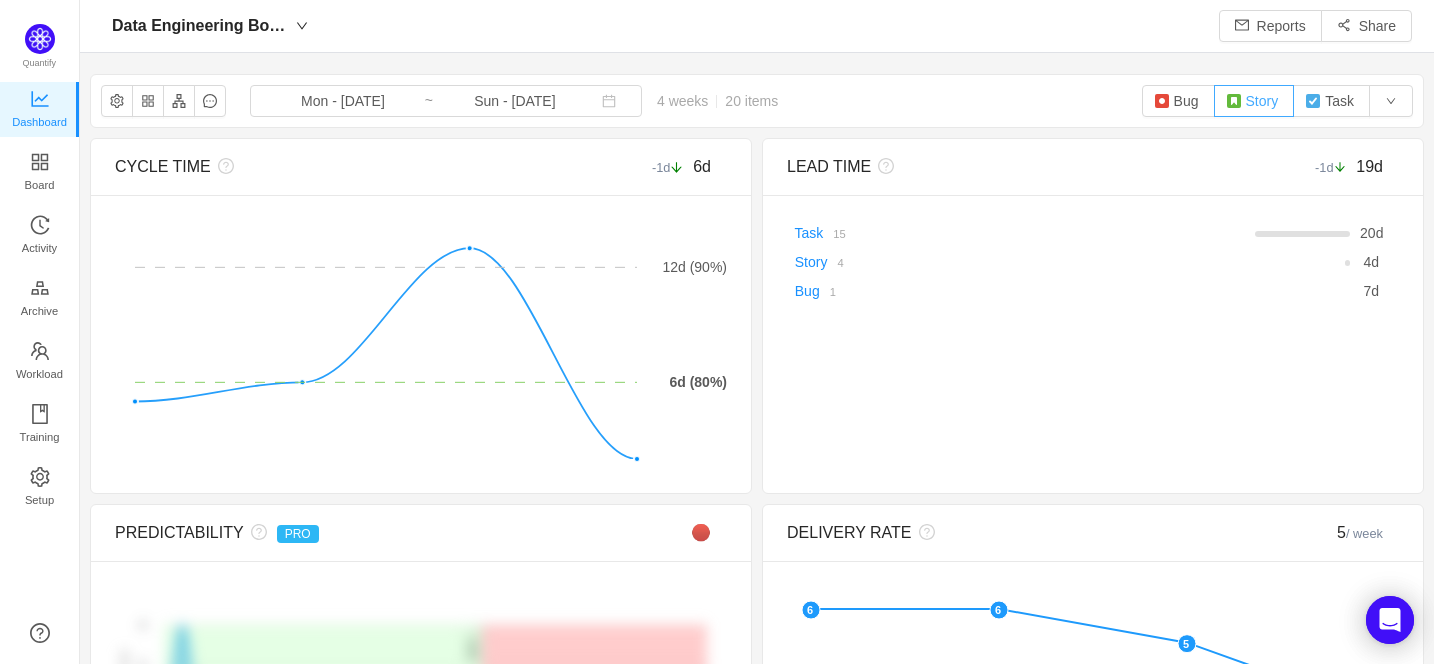 click on "Story" at bounding box center (1254, 101) 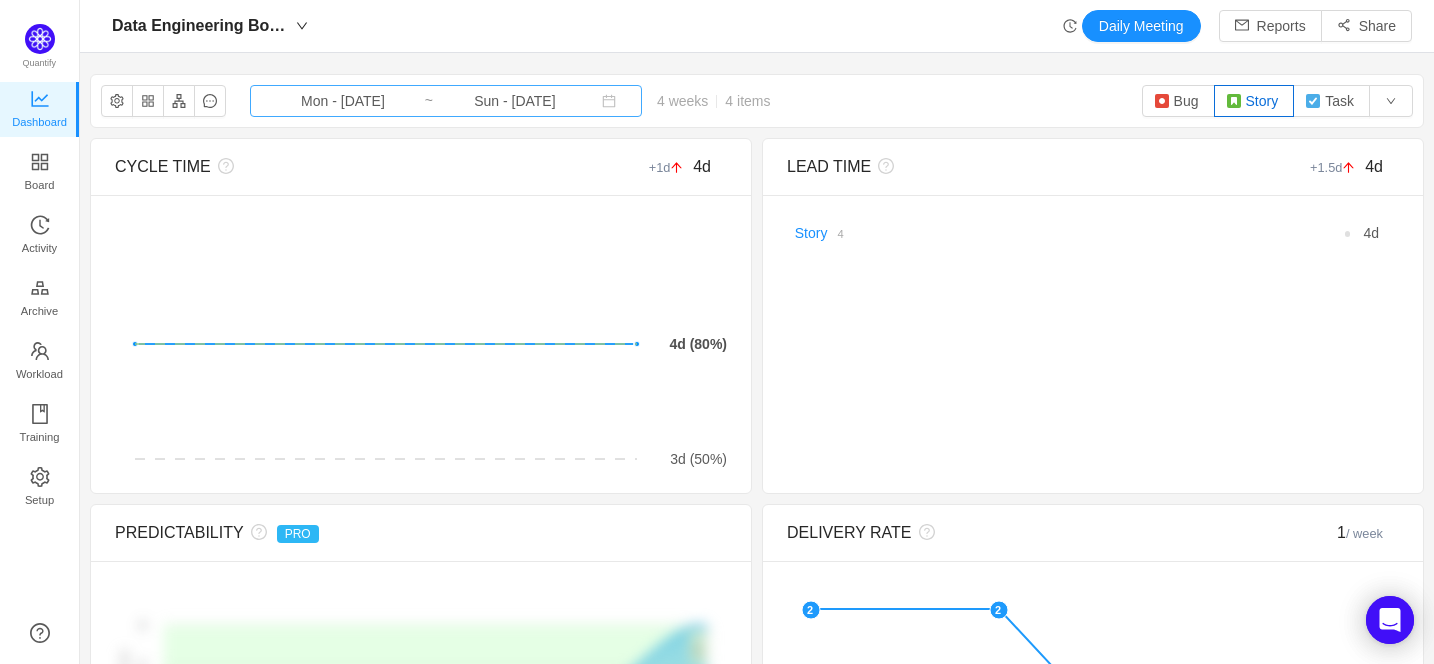 click on "Mon - [DATE]" at bounding box center [343, 101] 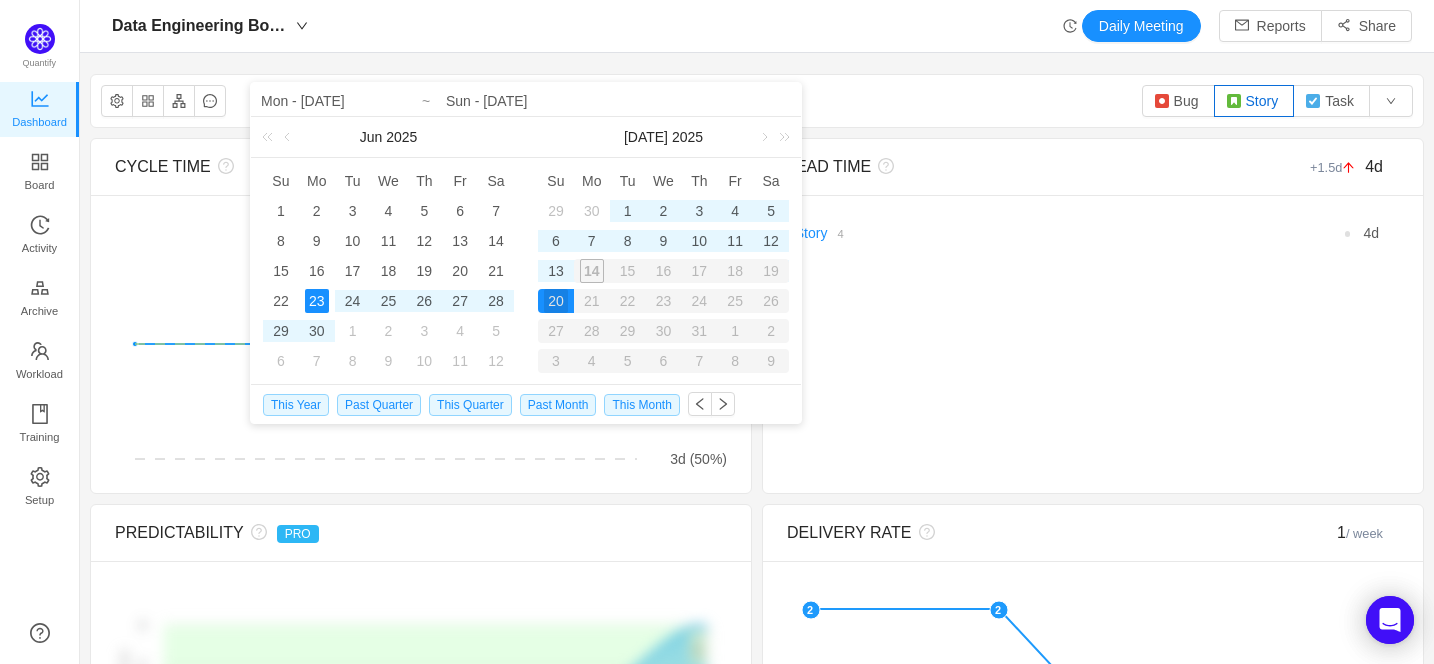 click on "Data Engineering Board Daily Meeting Reports Share" at bounding box center [757, 26] 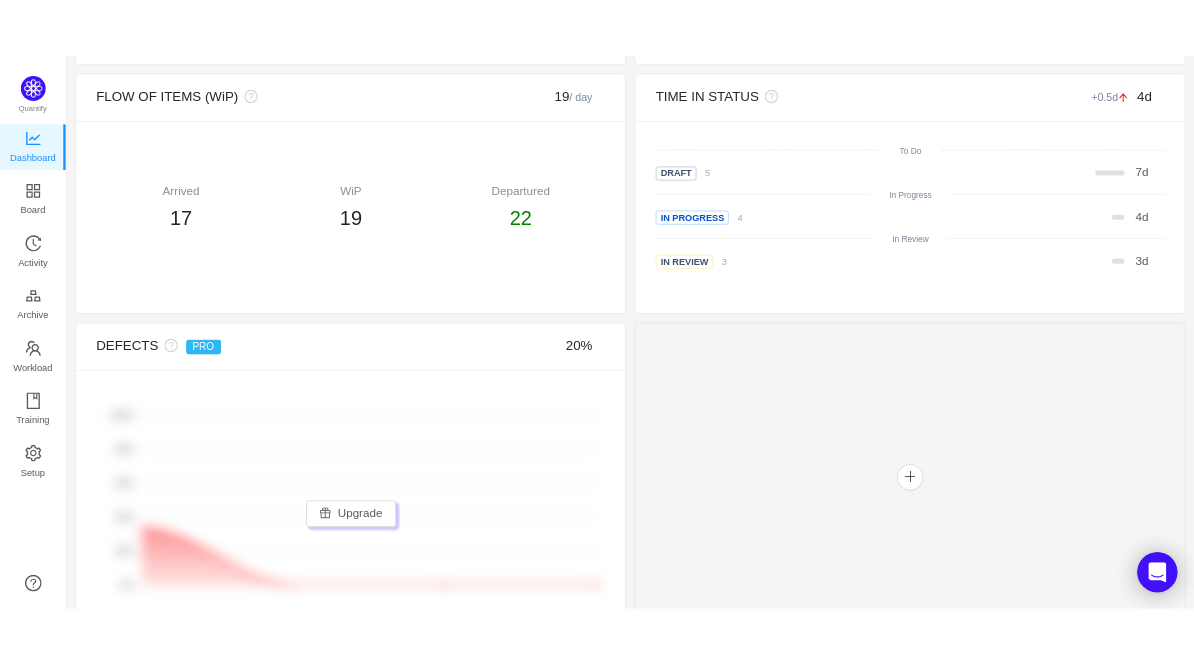 scroll, scrollTop: 923, scrollLeft: 0, axis: vertical 